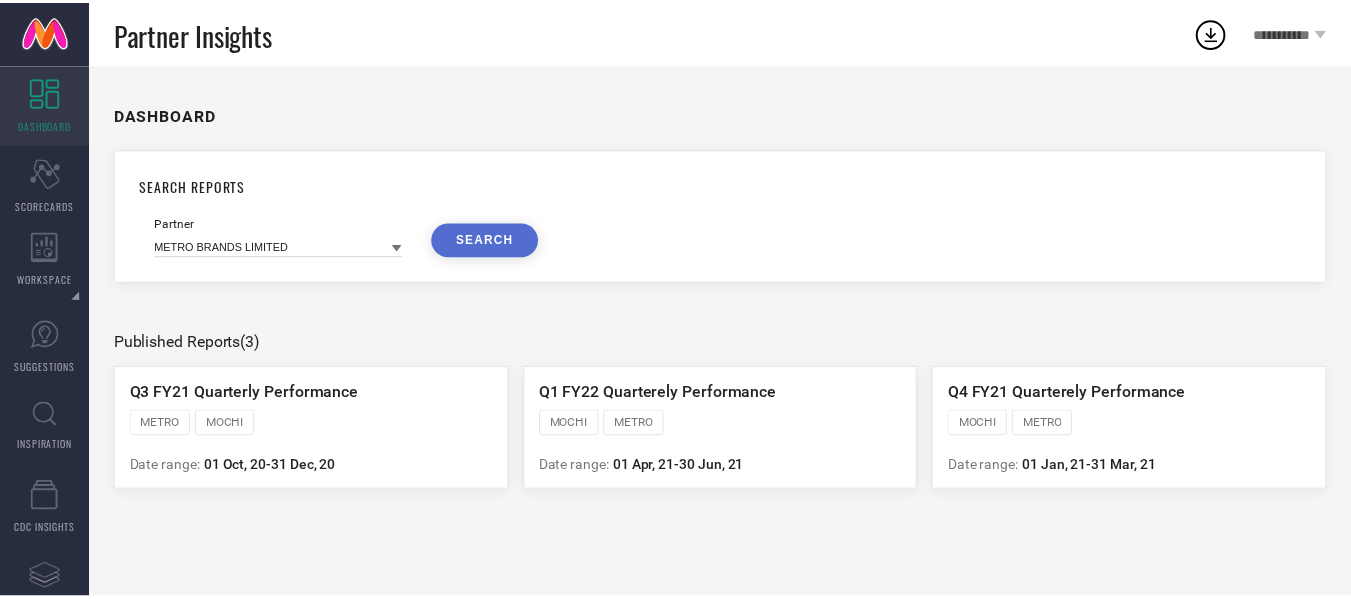 scroll, scrollTop: 0, scrollLeft: 0, axis: both 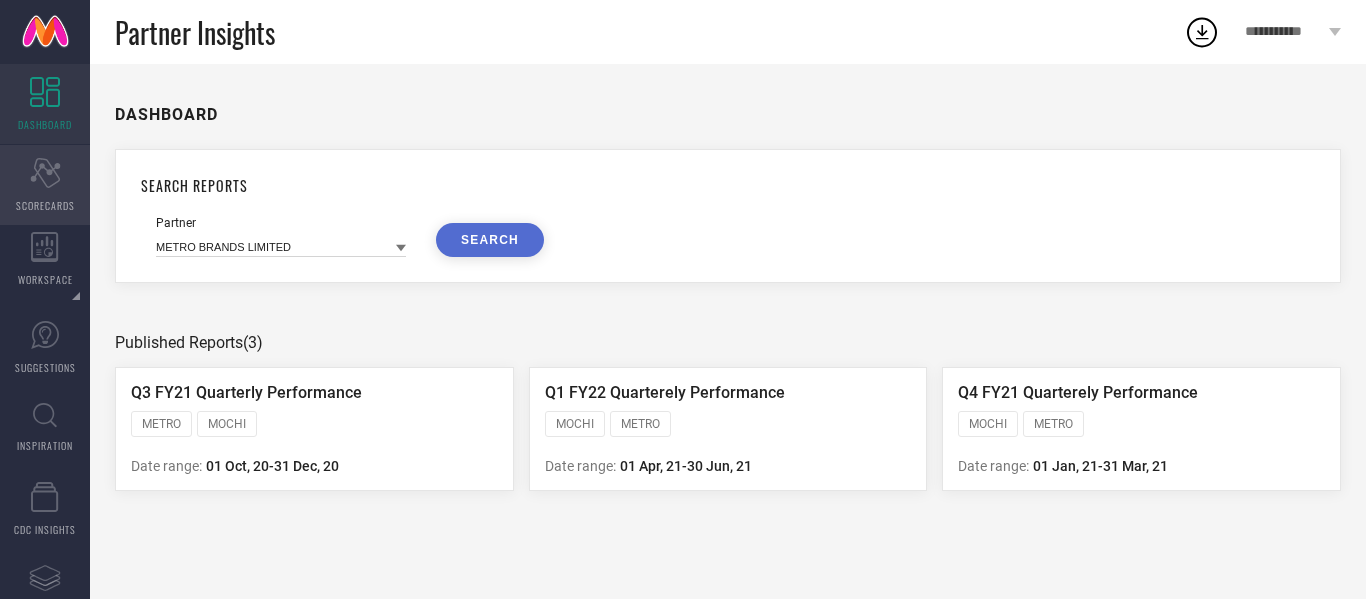 click 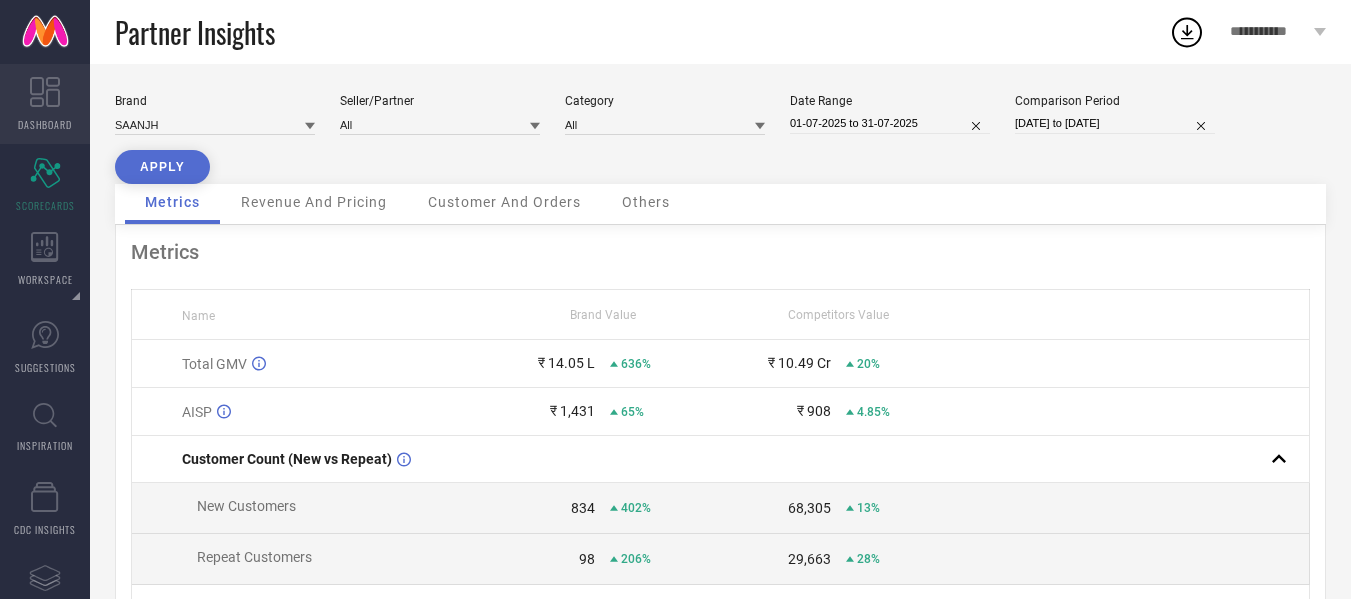 click on "DASHBOARD" at bounding box center [45, 124] 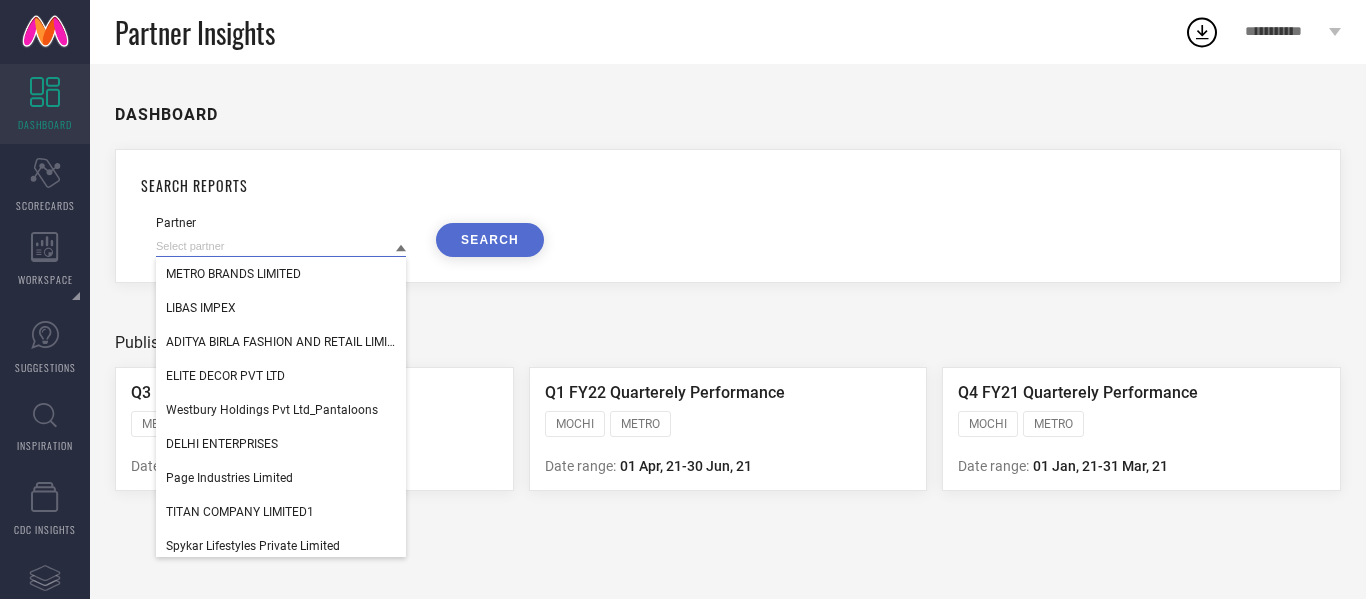 drag, startPoint x: 319, startPoint y: 243, endPoint x: 231, endPoint y: 246, distance: 88.051125 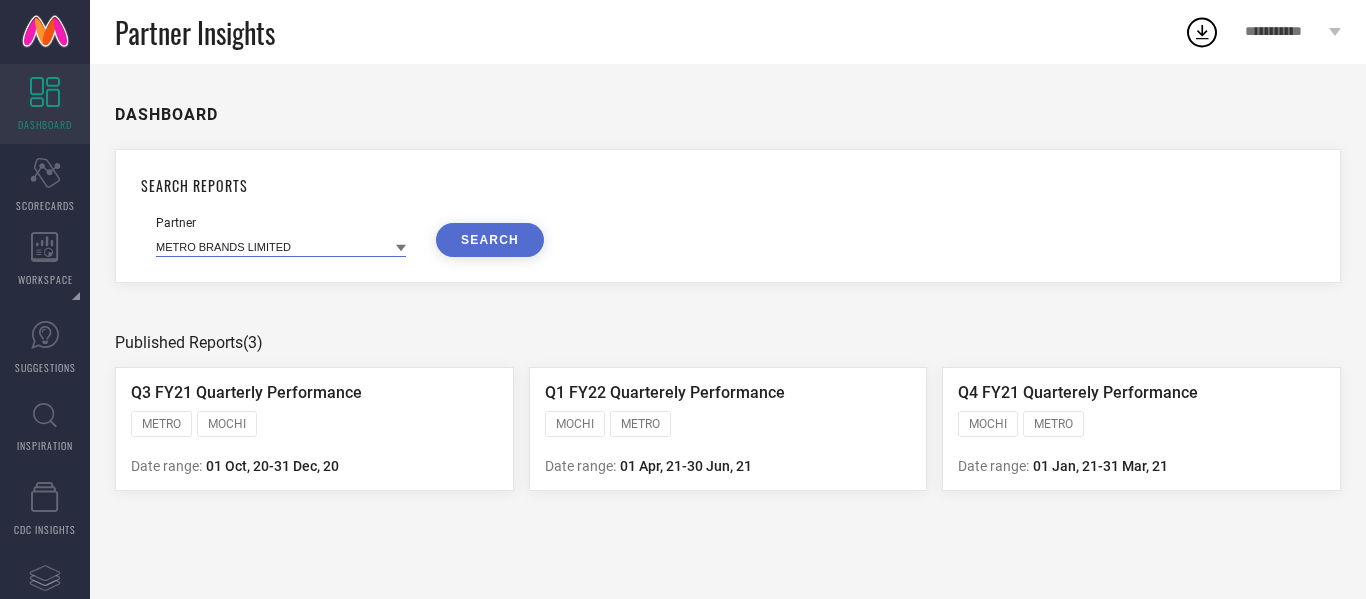 click at bounding box center (281, 246) 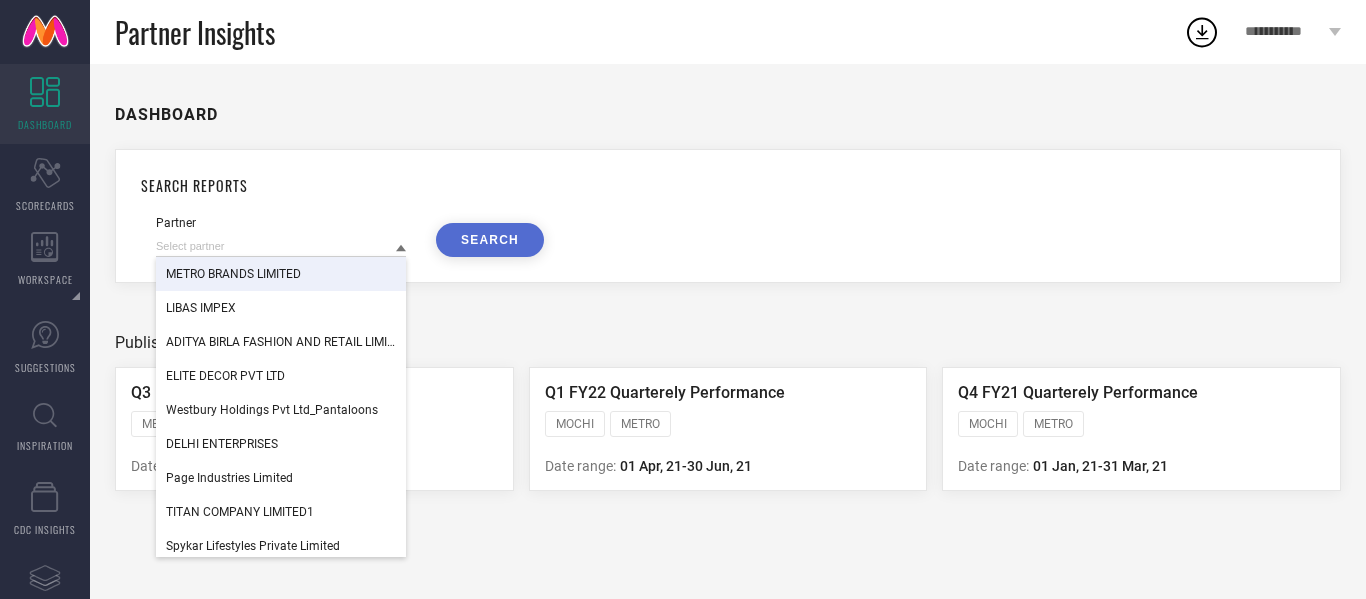 click on "METRO BRANDS LIMITED" at bounding box center [281, 274] 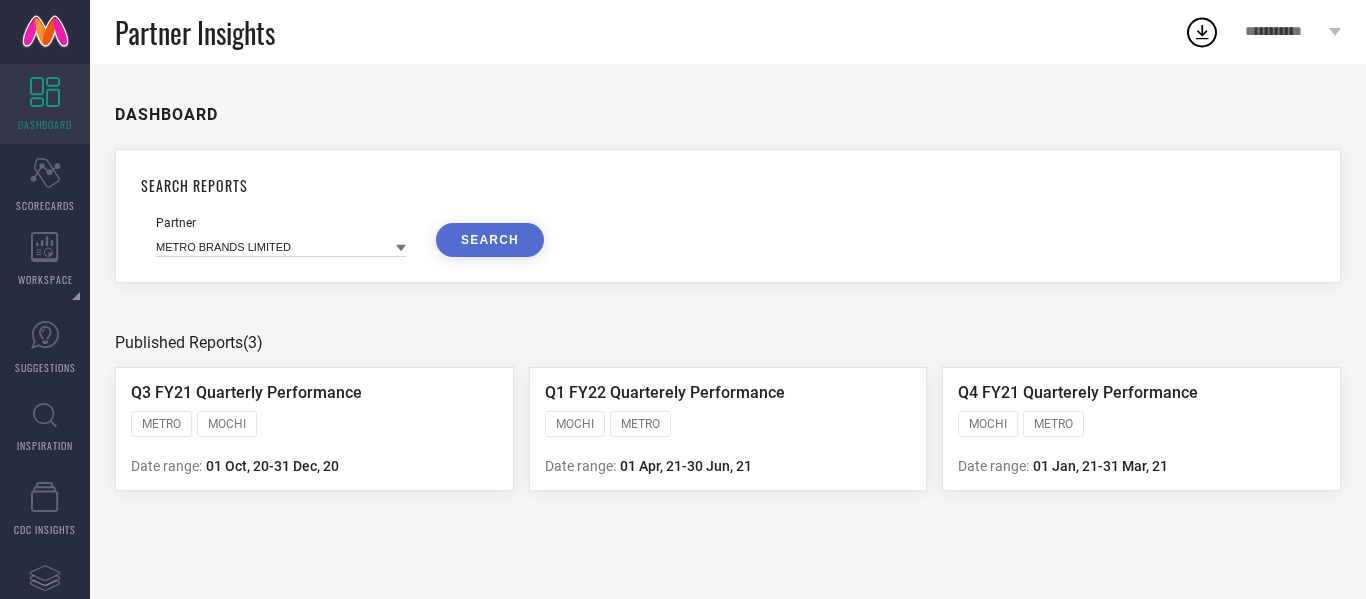 click on "SEARCH" at bounding box center [490, 240] 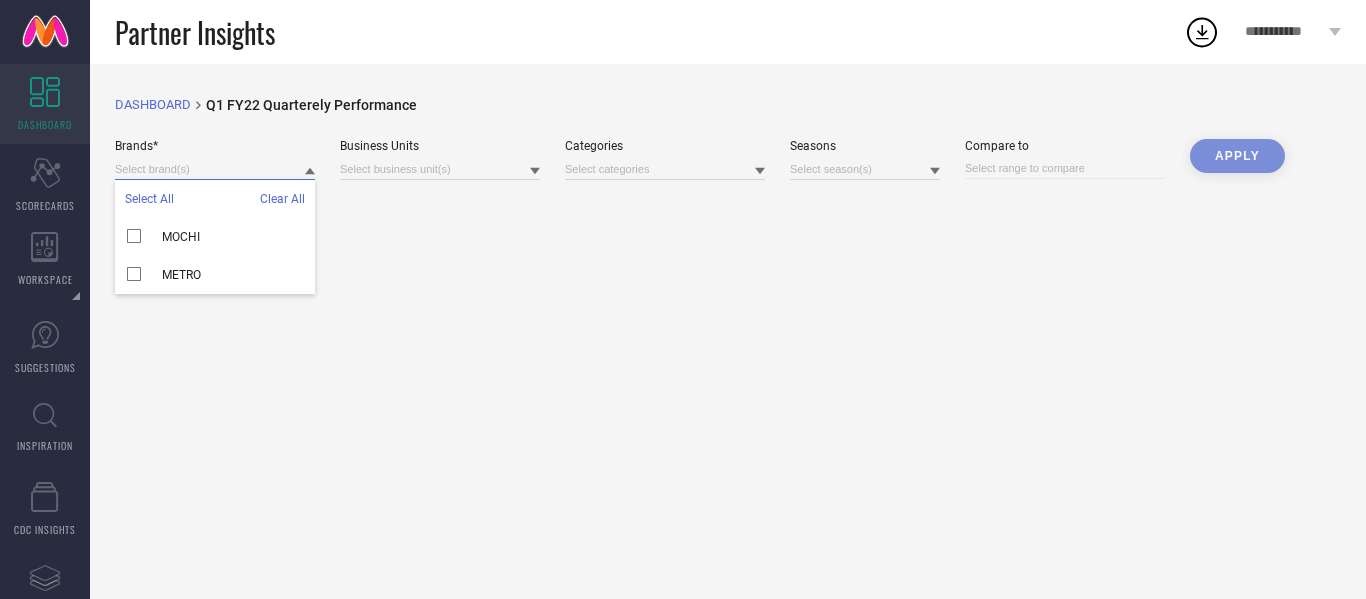 click at bounding box center [215, 169] 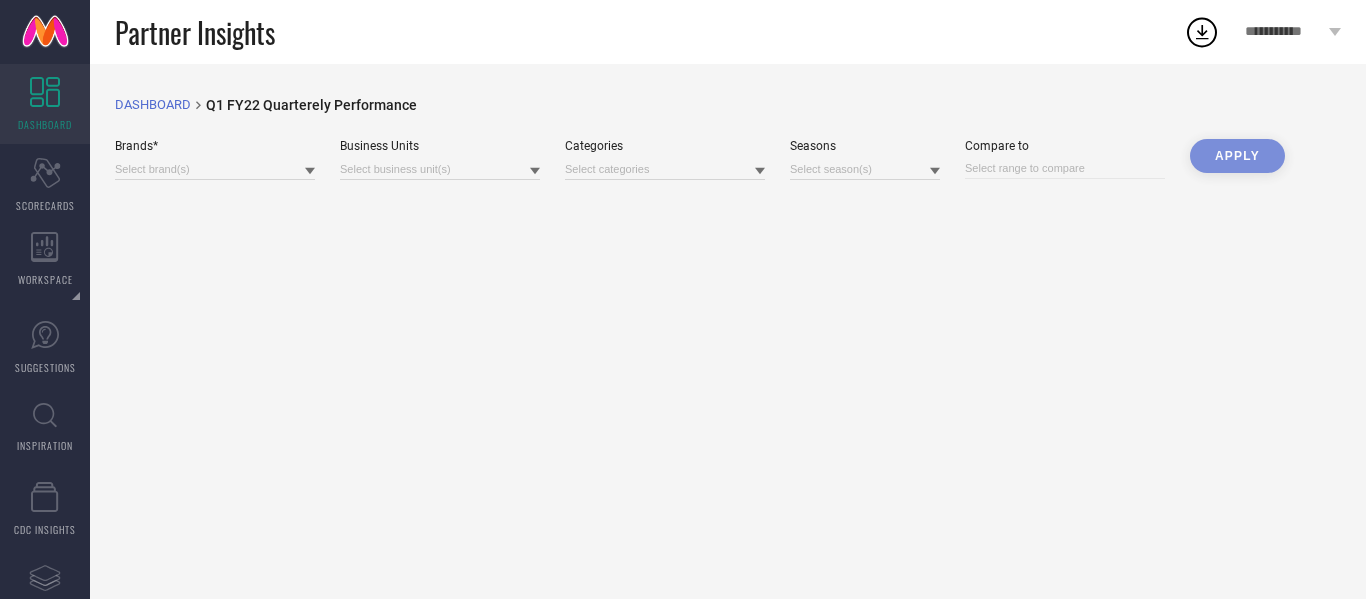 click 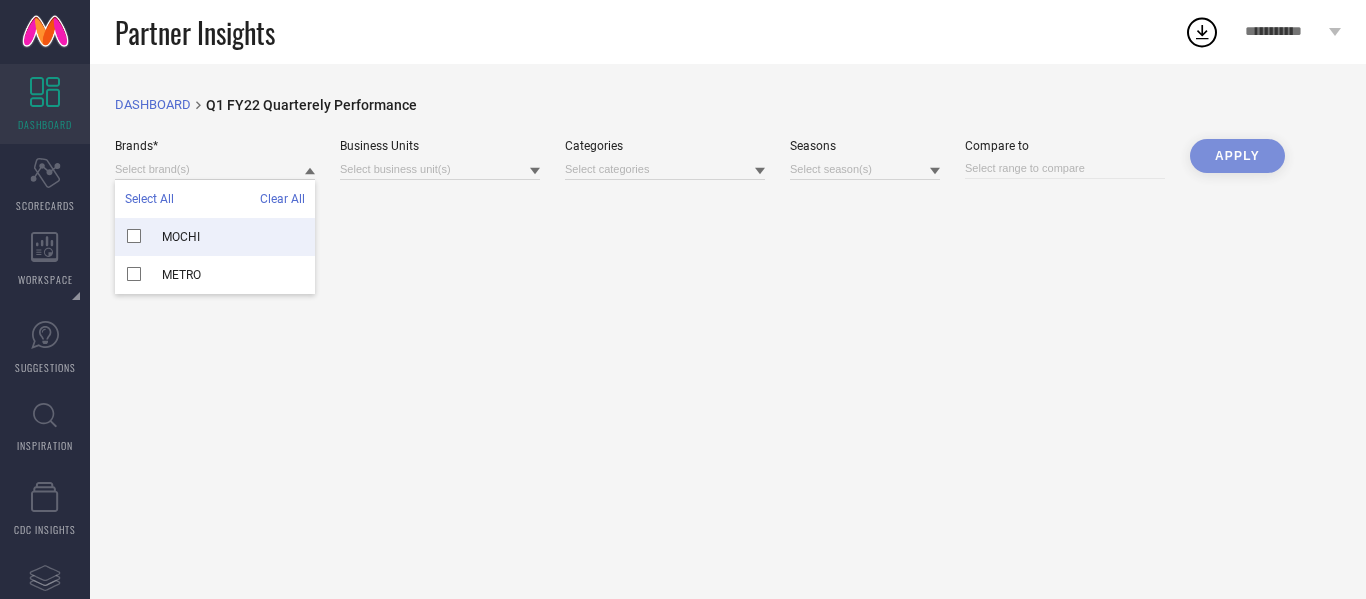 click on "MOCHI" at bounding box center [181, 237] 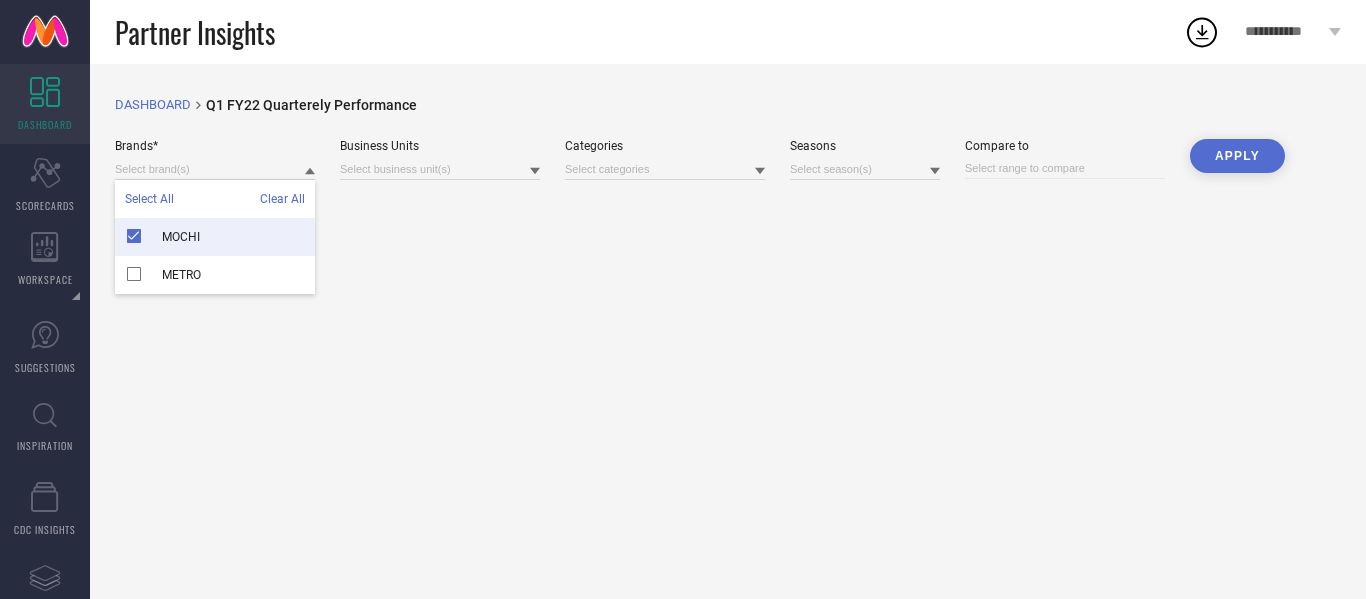 drag, startPoint x: 614, startPoint y: 190, endPoint x: 633, endPoint y: 152, distance: 42.48529 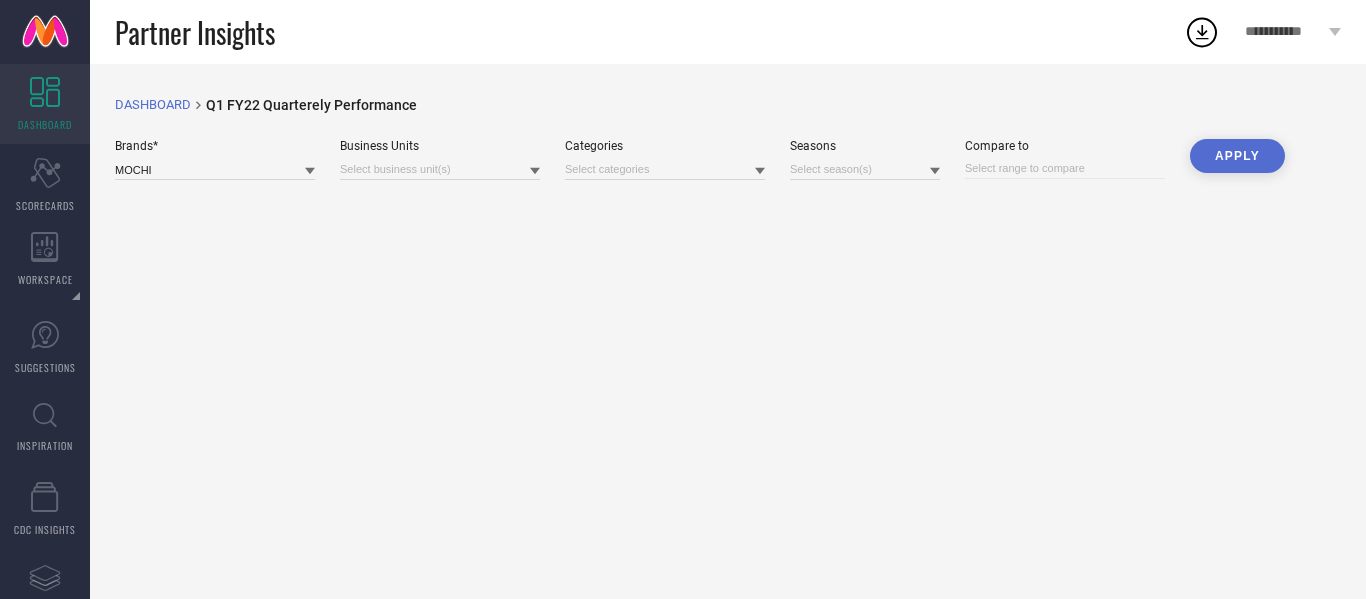 click on "Categories" at bounding box center (665, 146) 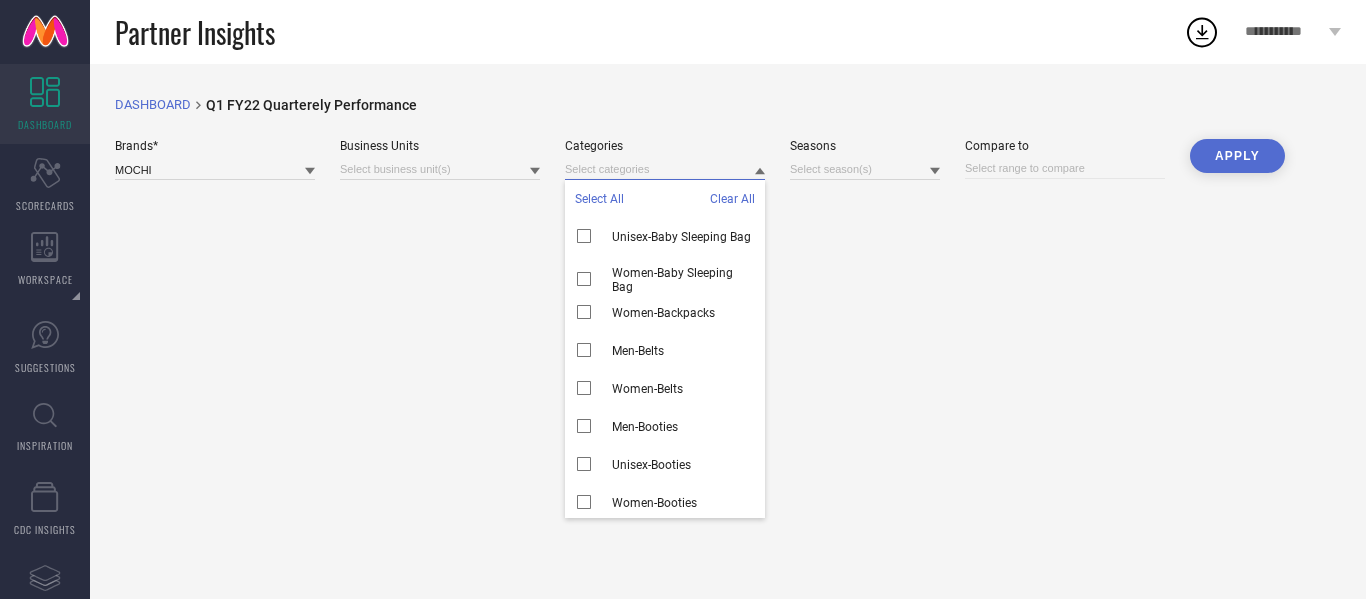 click at bounding box center [665, 169] 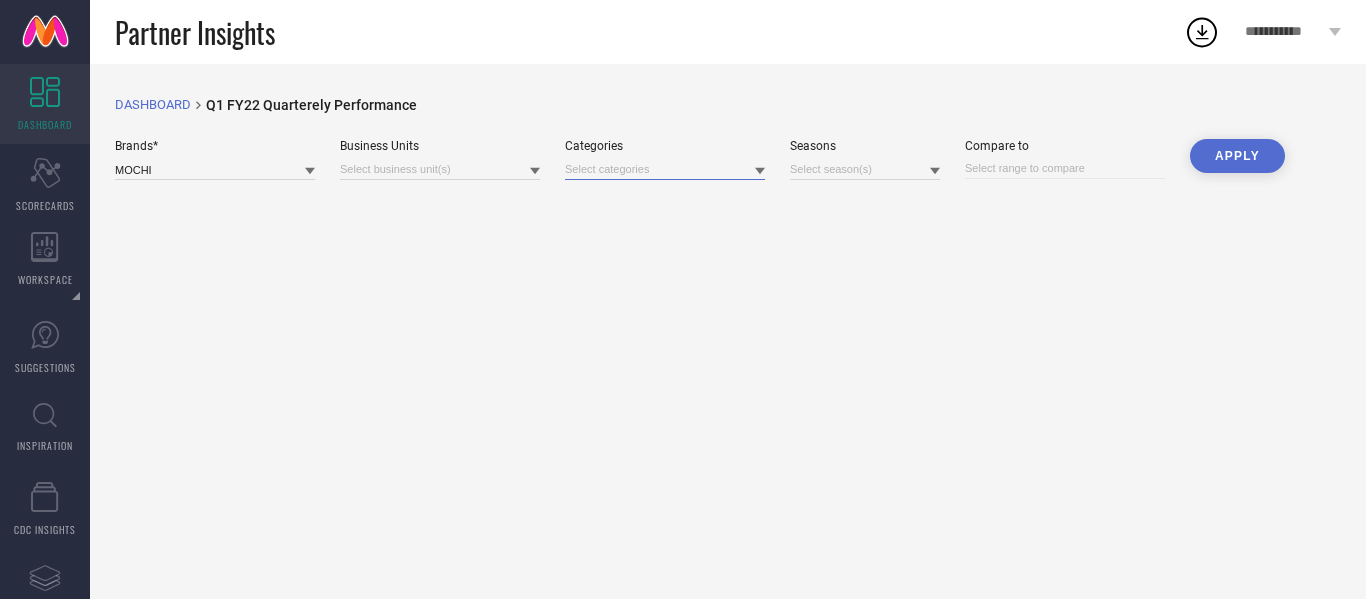 select on "7" 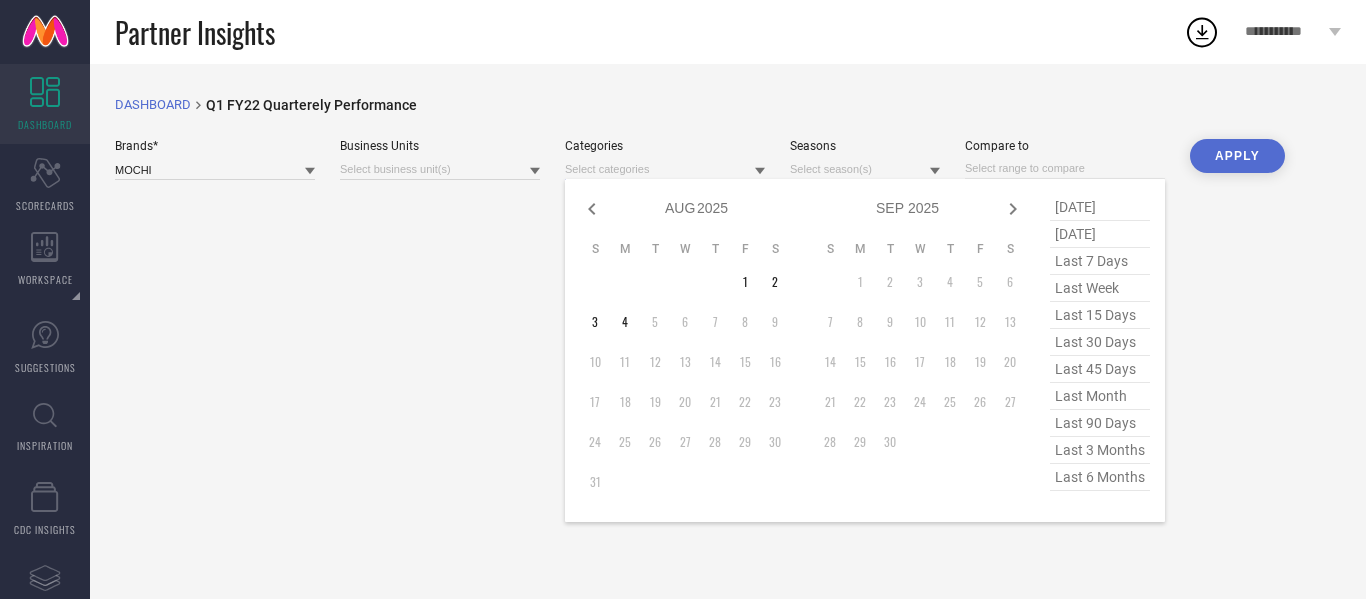 click at bounding box center (1065, 168) 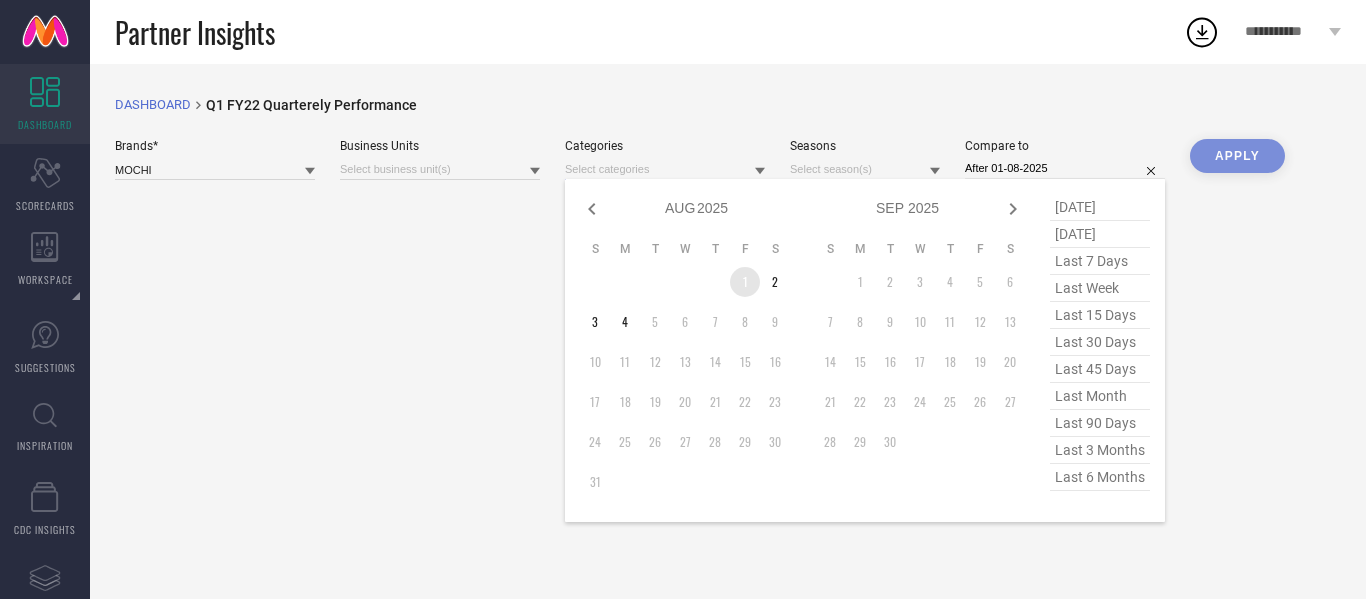 click on "1" at bounding box center [745, 282] 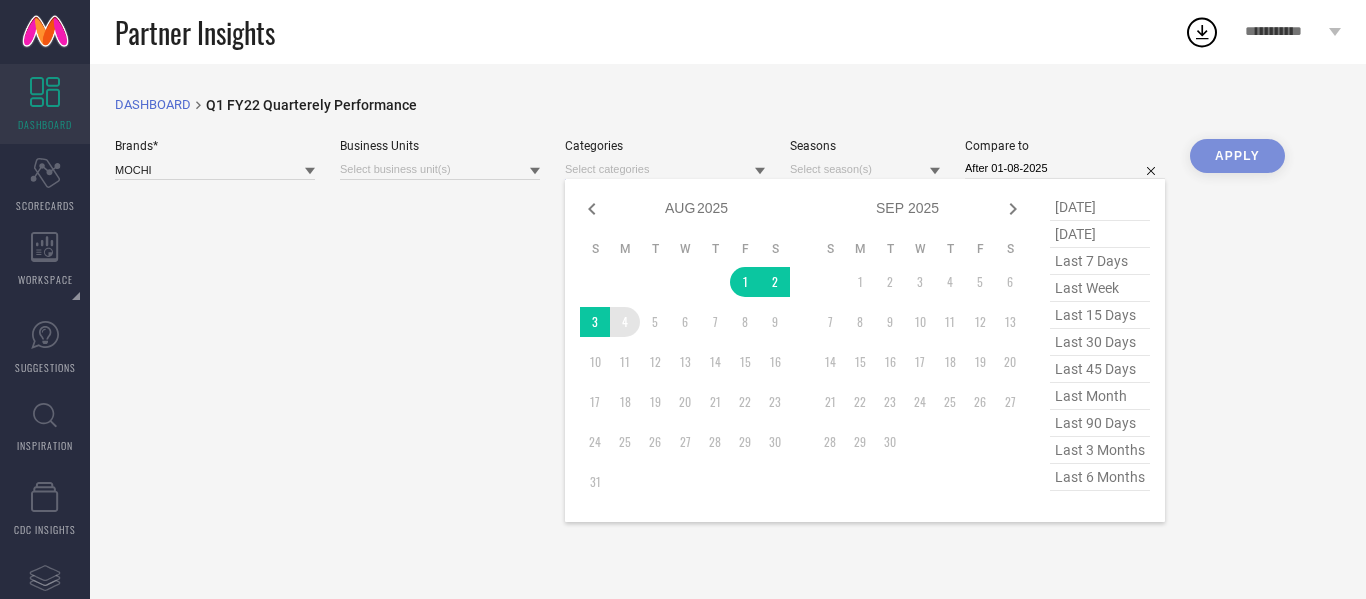 type on "[DATE] to [DATE]" 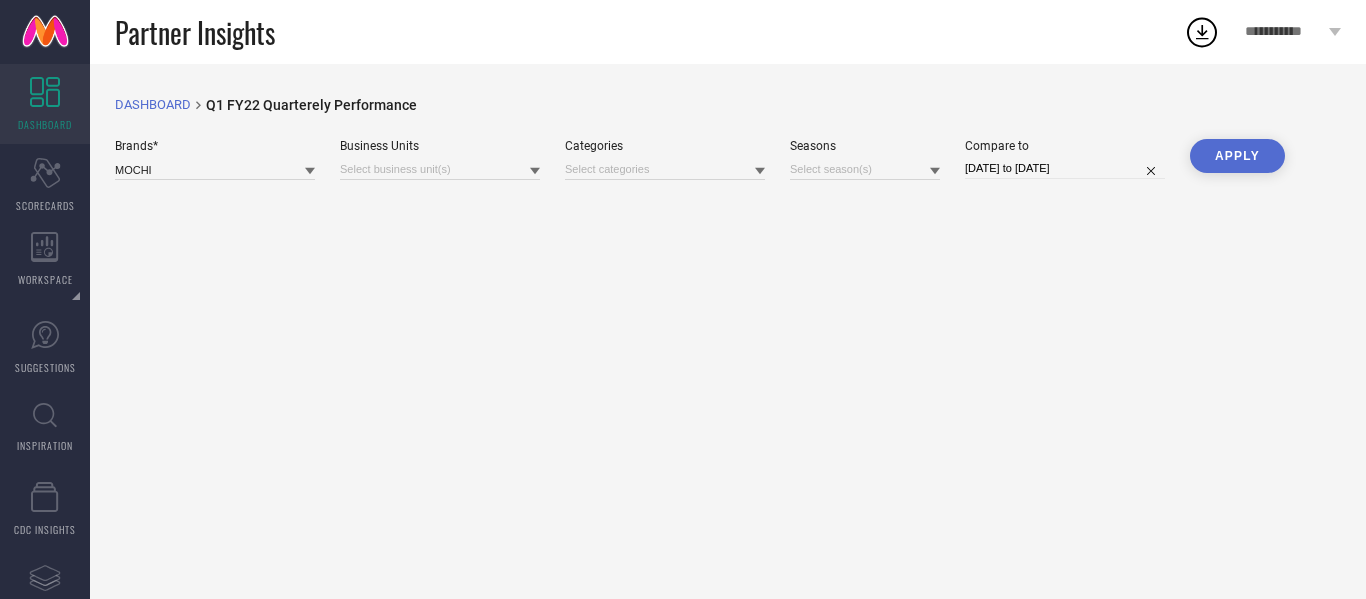 click on "Apply" at bounding box center (1237, 156) 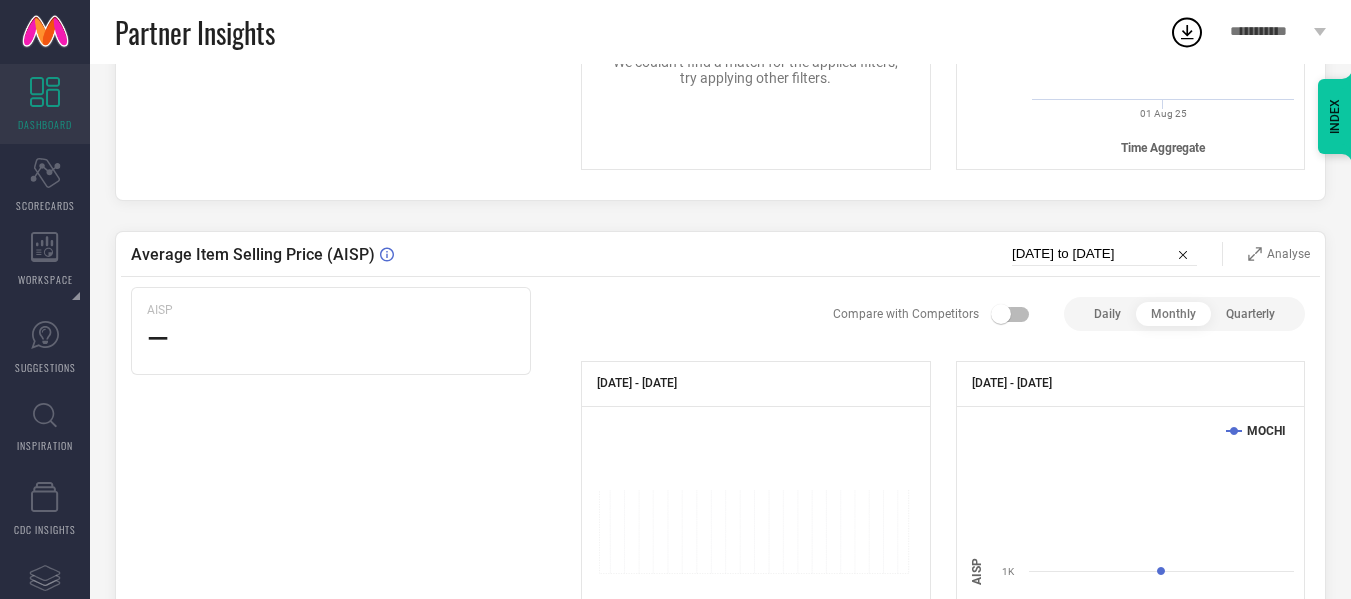 scroll, scrollTop: 0, scrollLeft: 0, axis: both 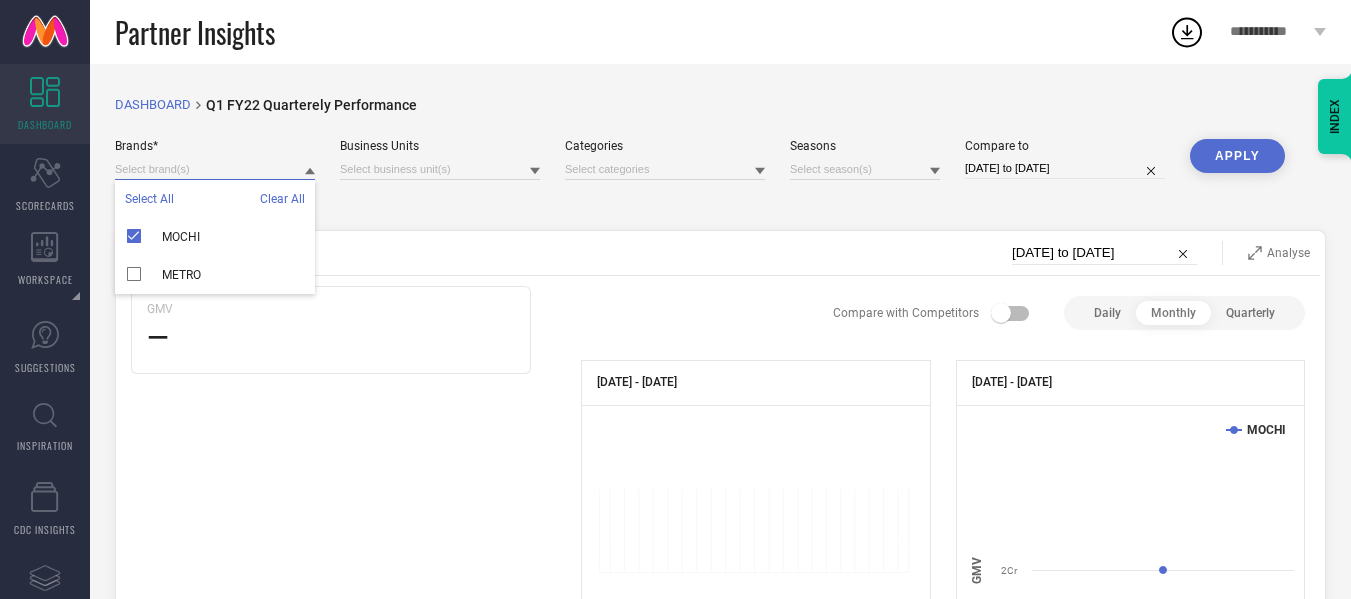 click at bounding box center [215, 169] 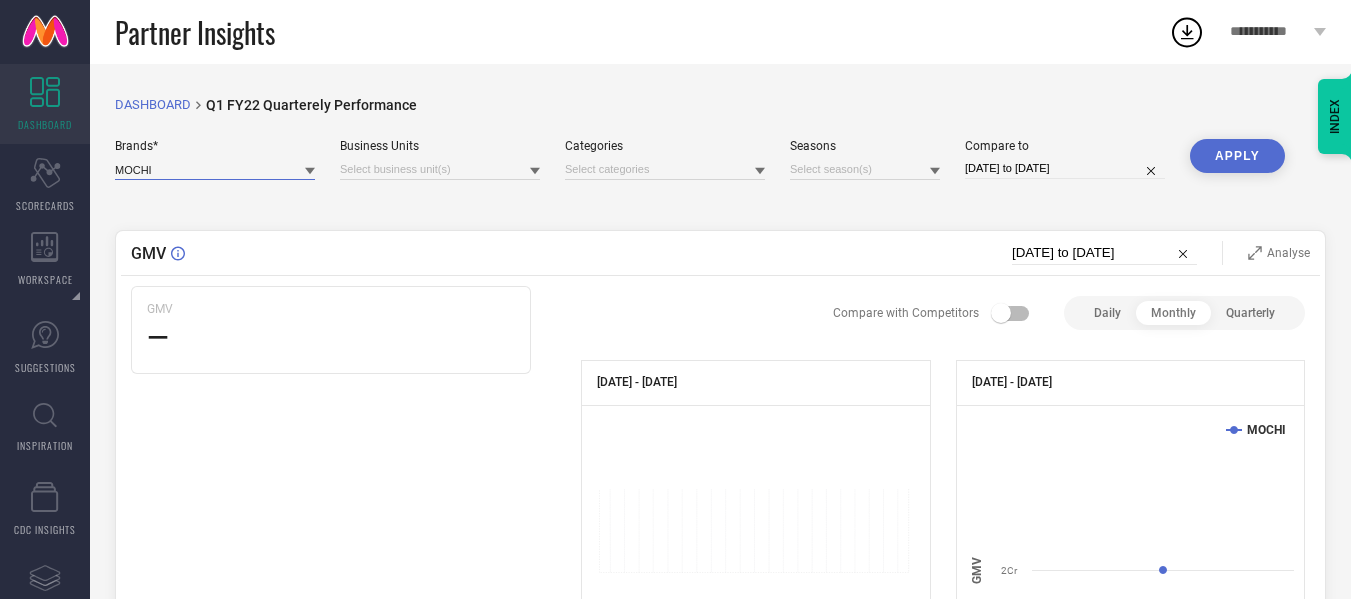 click at bounding box center (215, 169) 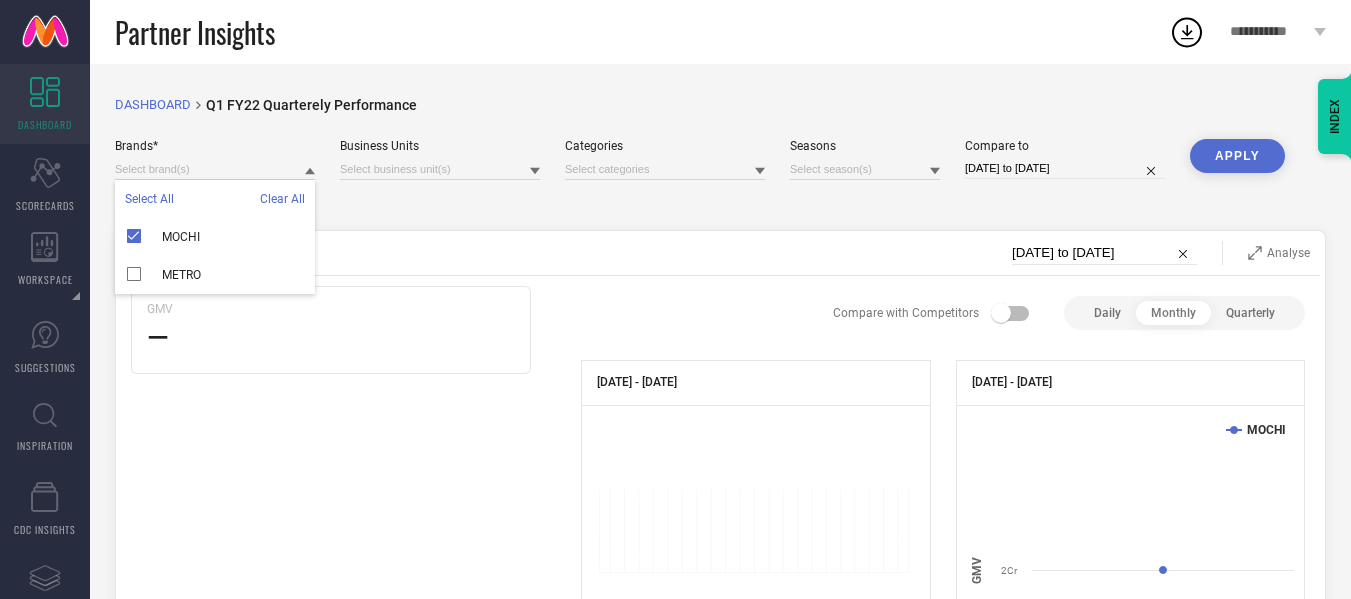 click on "Select All Clear All" at bounding box center [215, 199] 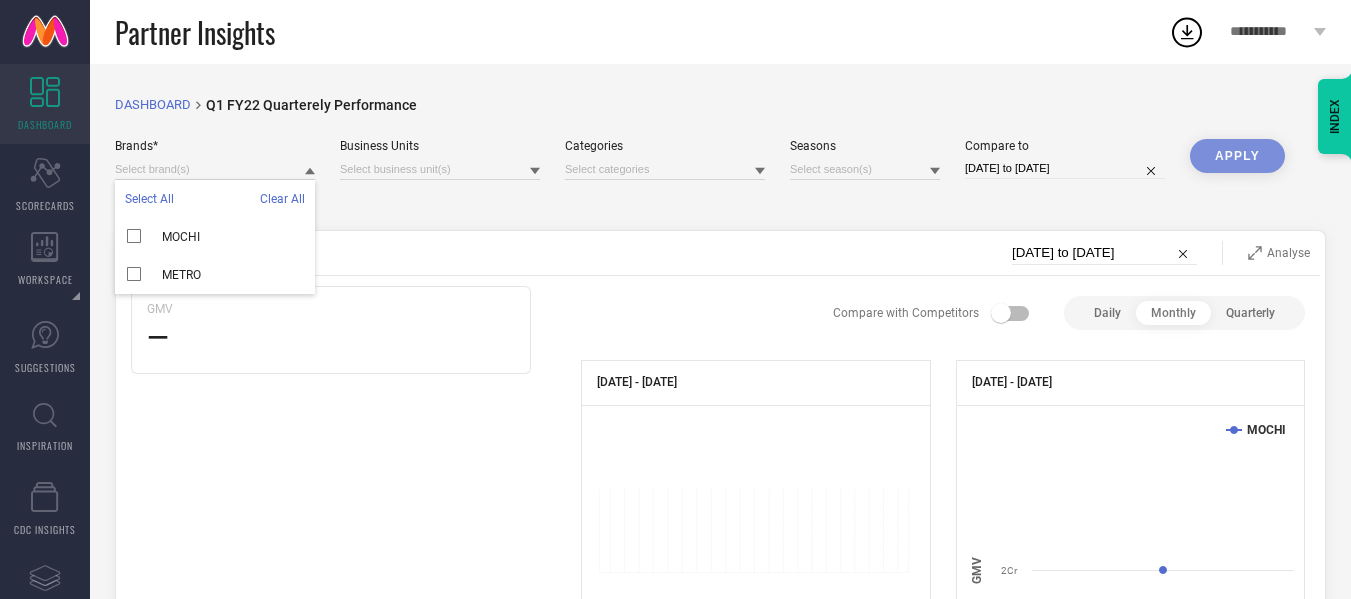 type 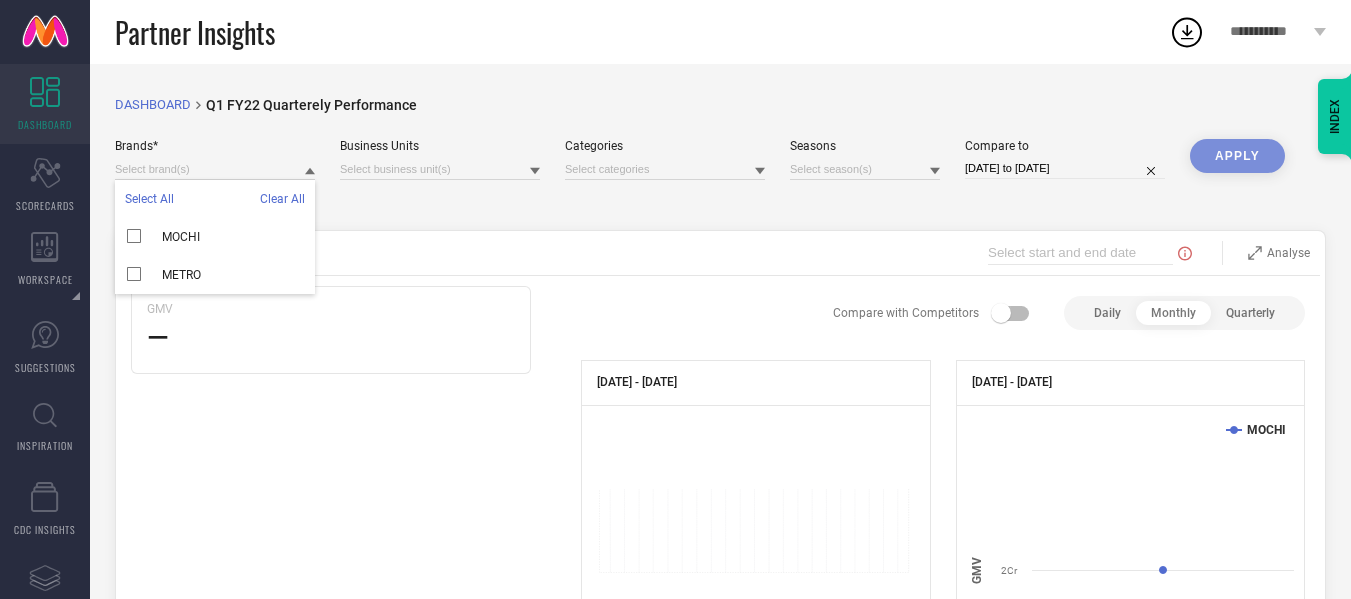 click 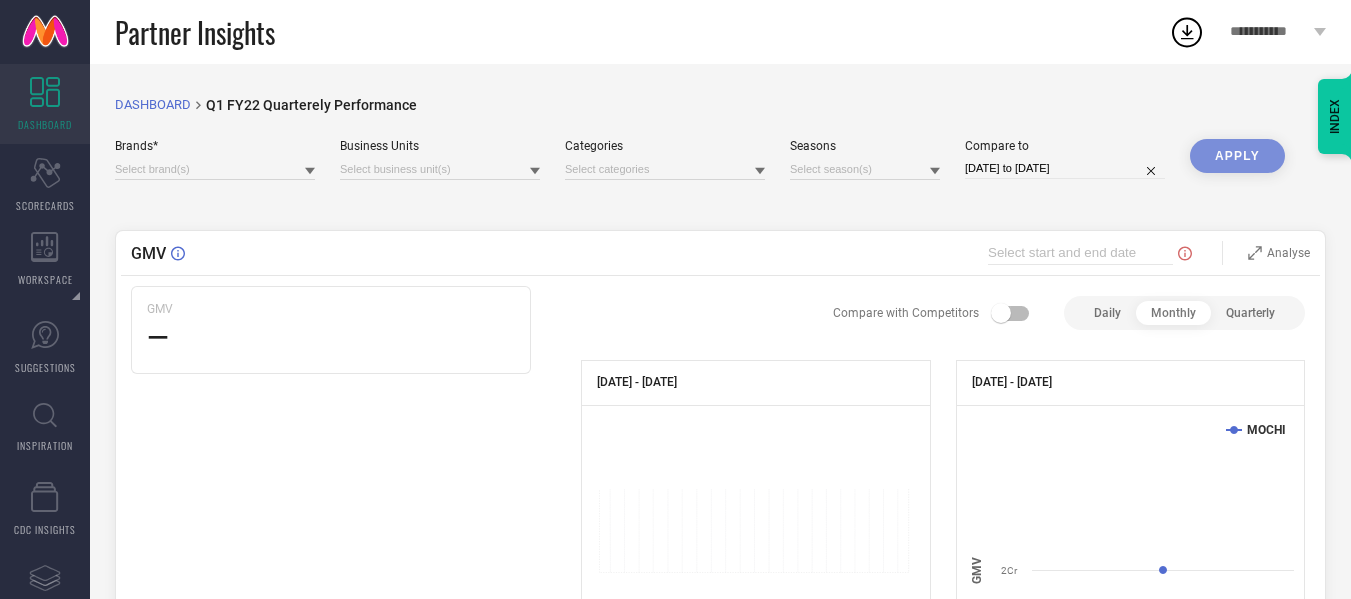 click 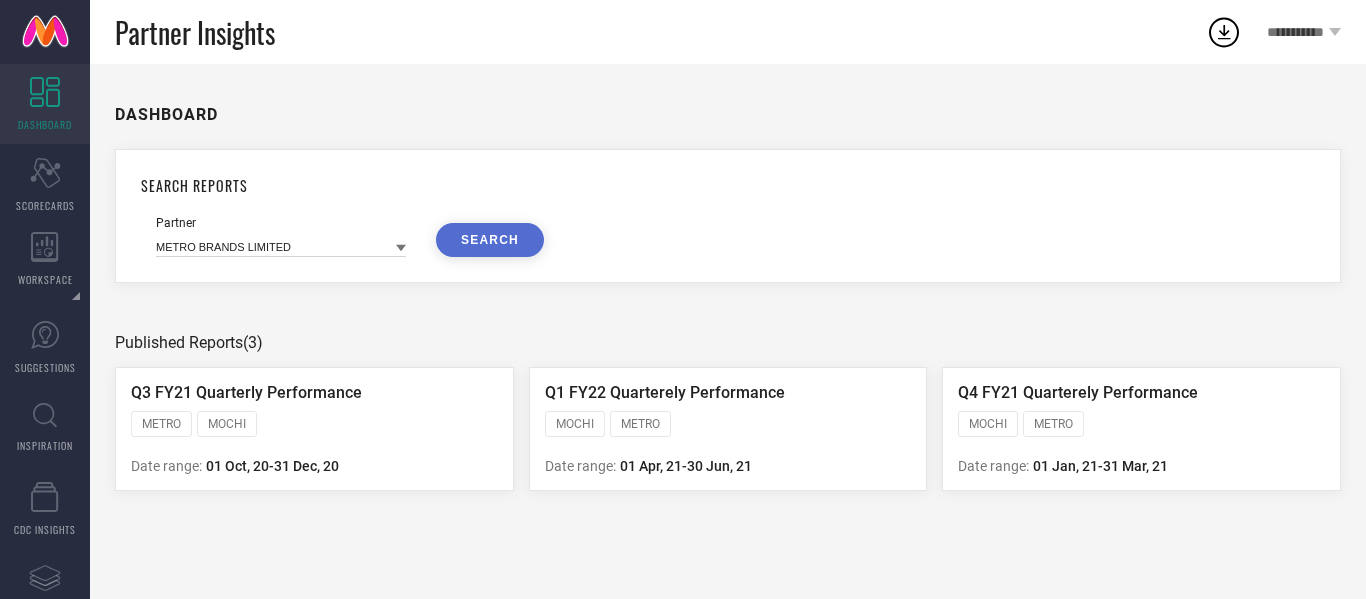 scroll, scrollTop: 0, scrollLeft: 0, axis: both 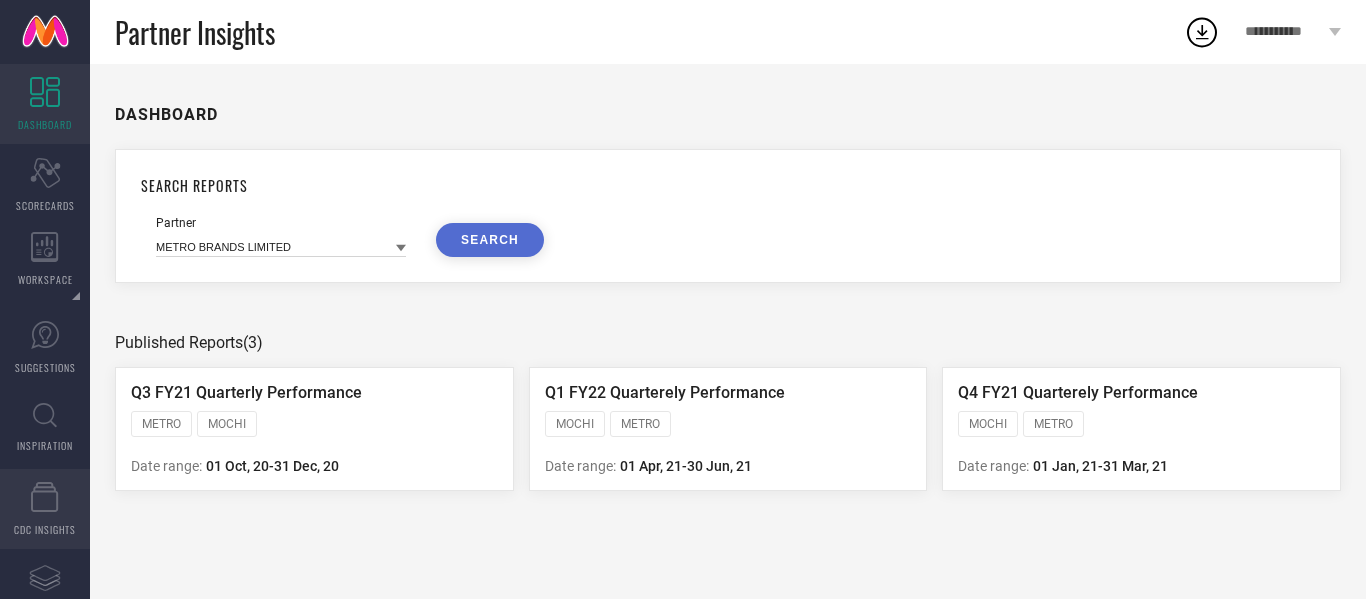 click on "CDC INSIGHTS" at bounding box center [45, 529] 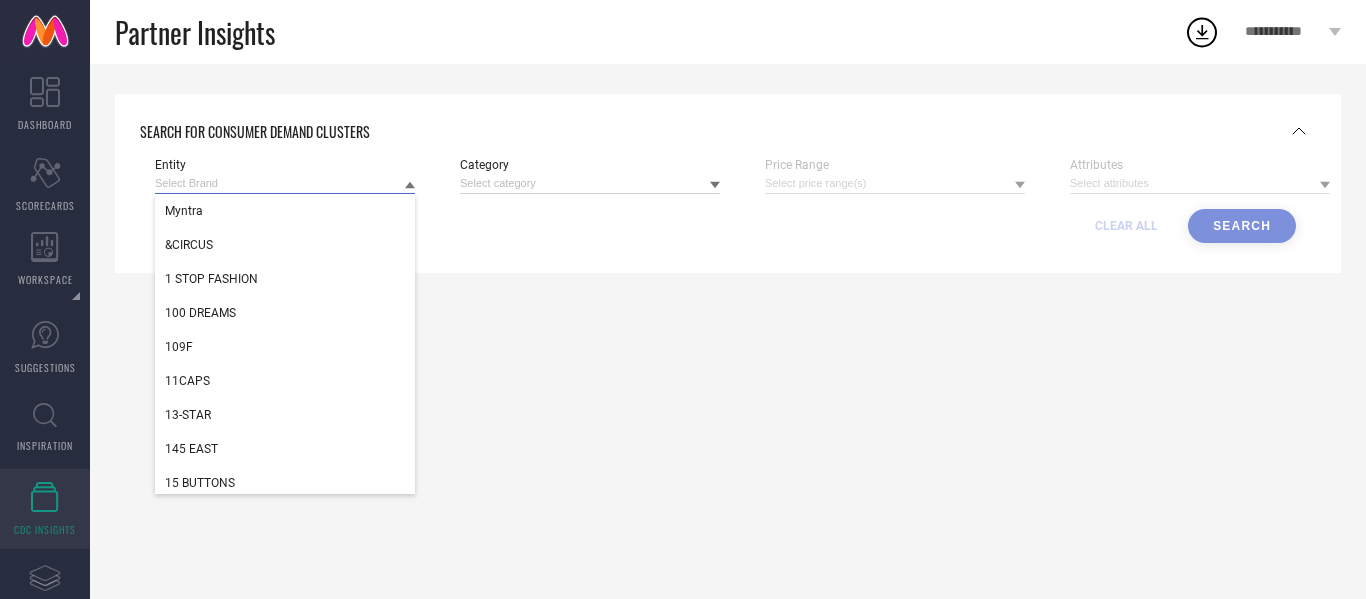 click at bounding box center [285, 183] 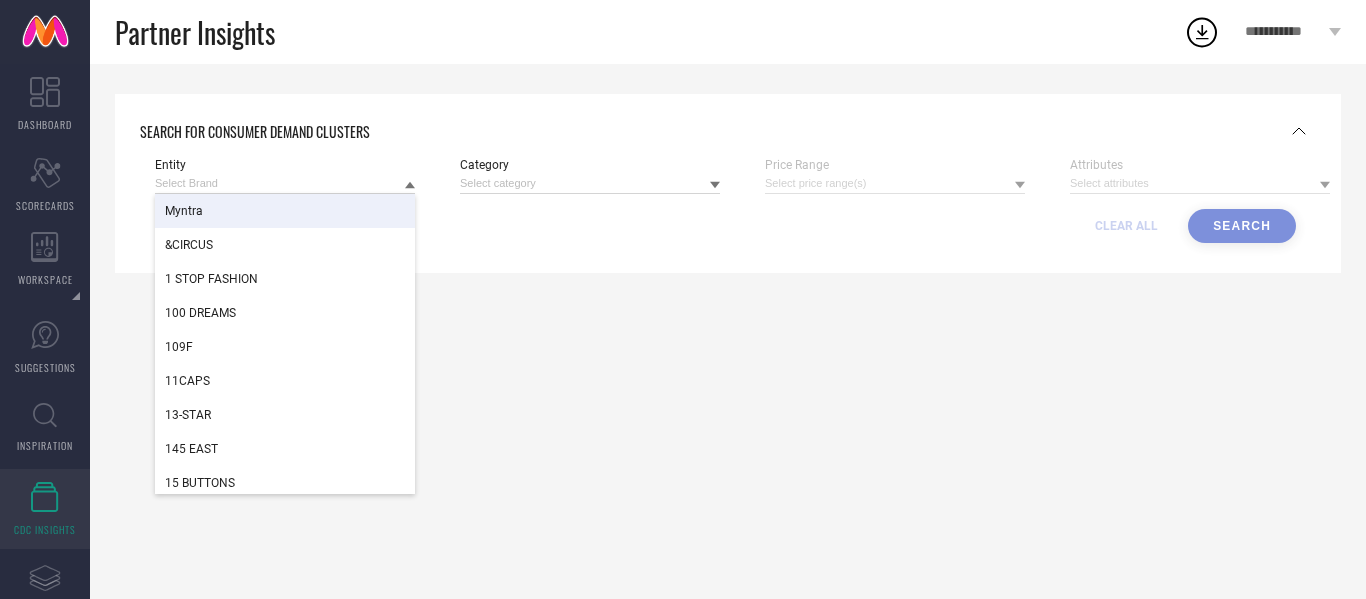 click on "Myntra" at bounding box center [285, 211] 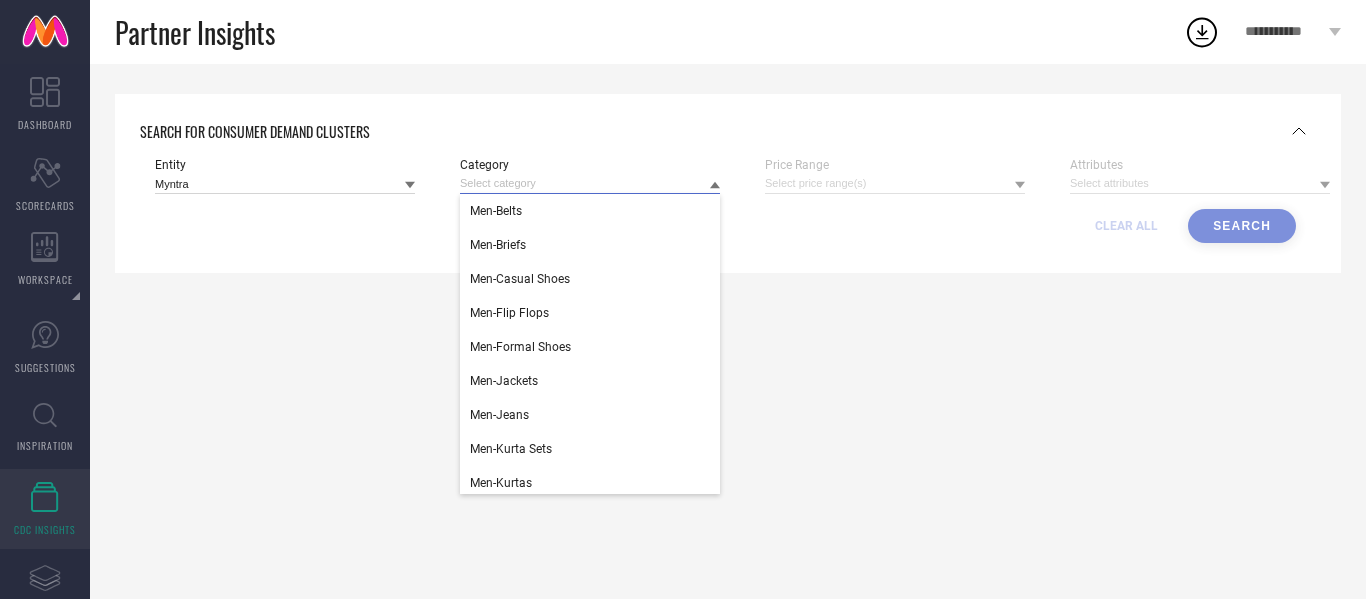click at bounding box center [590, 183] 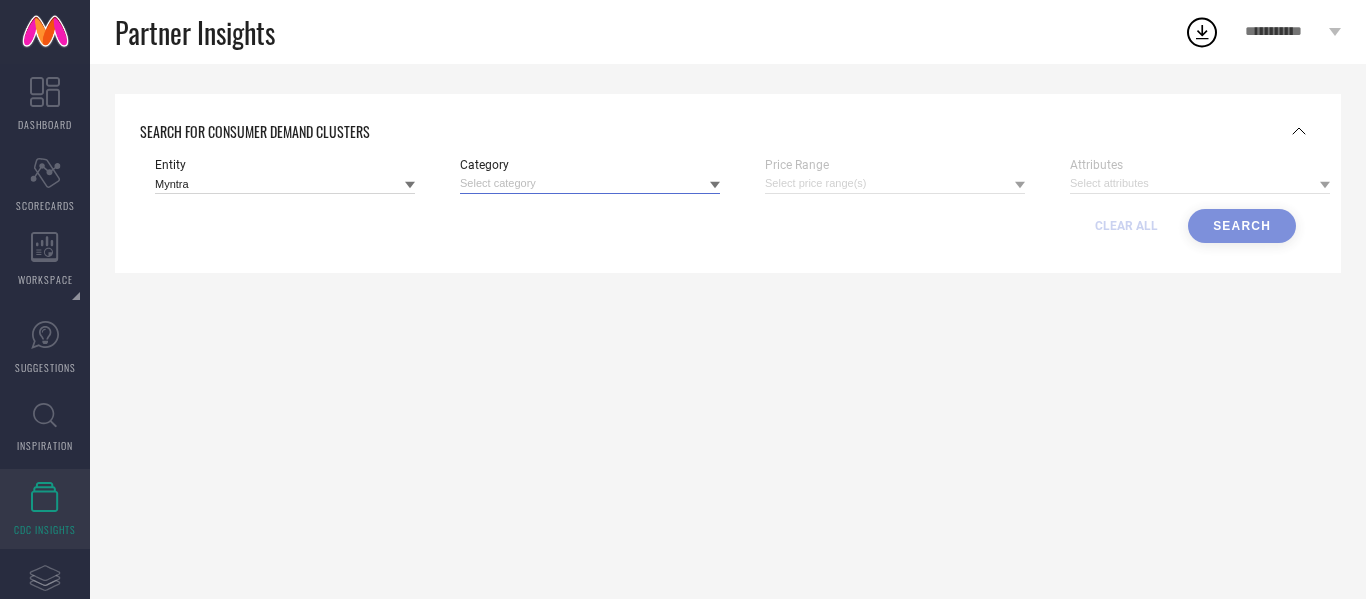 click at bounding box center [590, 183] 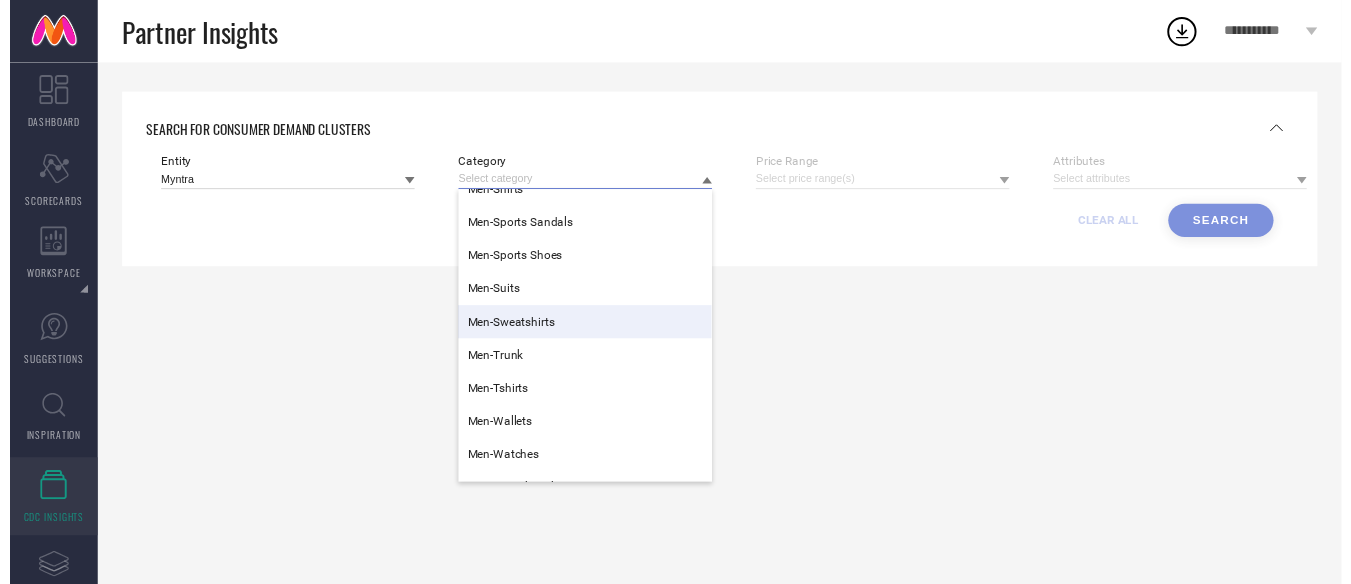 scroll, scrollTop: 358, scrollLeft: 0, axis: vertical 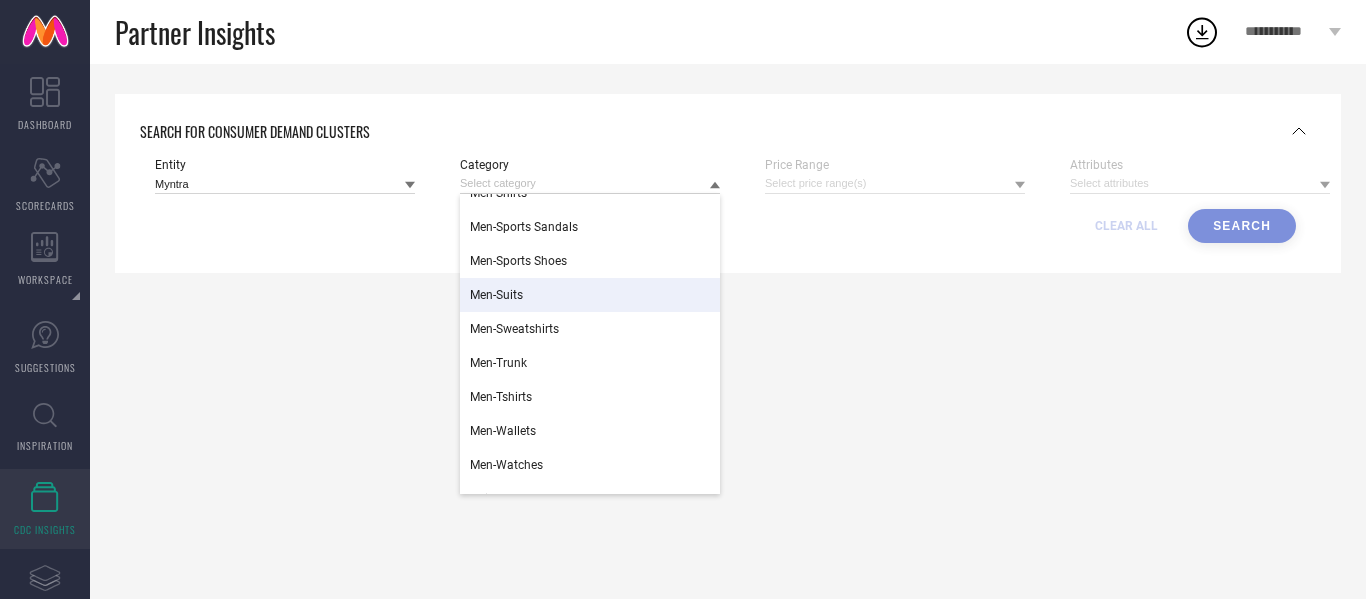 click on "Men-Suits" at bounding box center [590, 295] 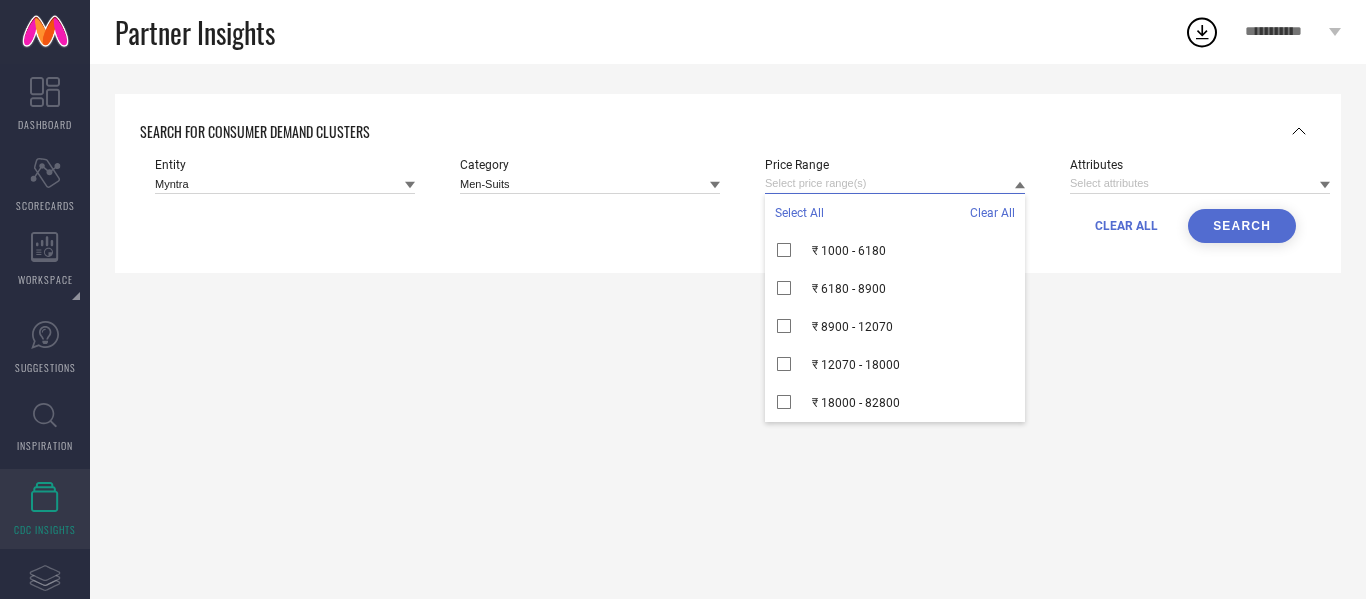 click at bounding box center (895, 183) 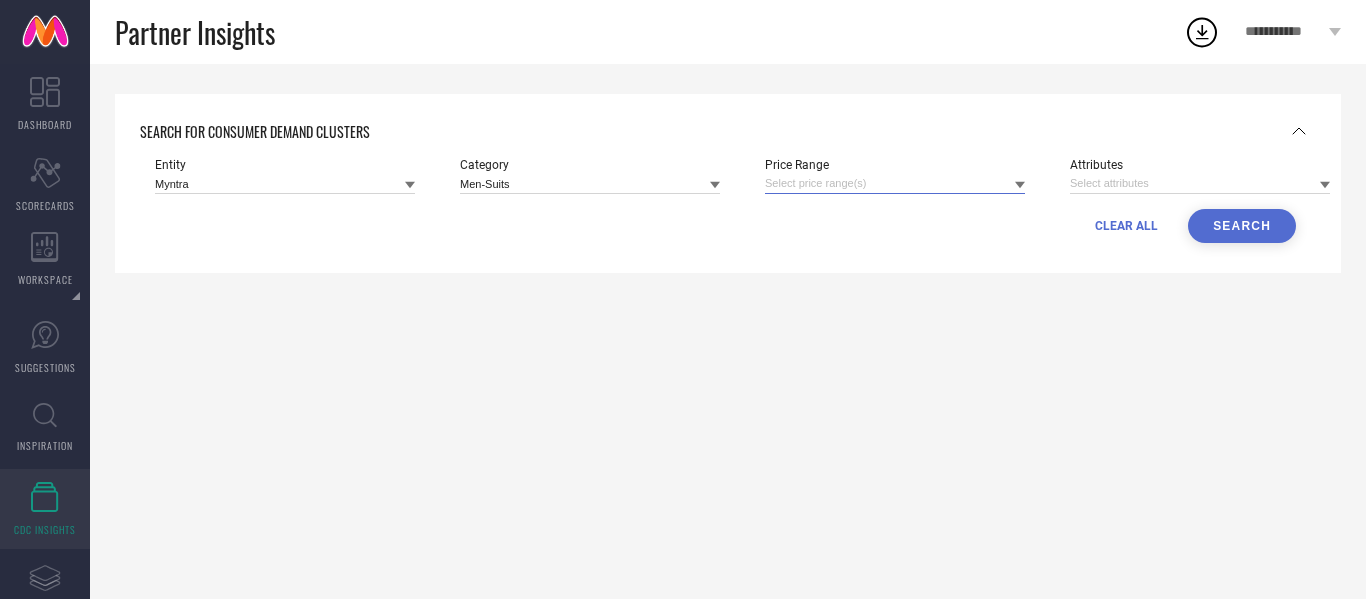 click at bounding box center (895, 183) 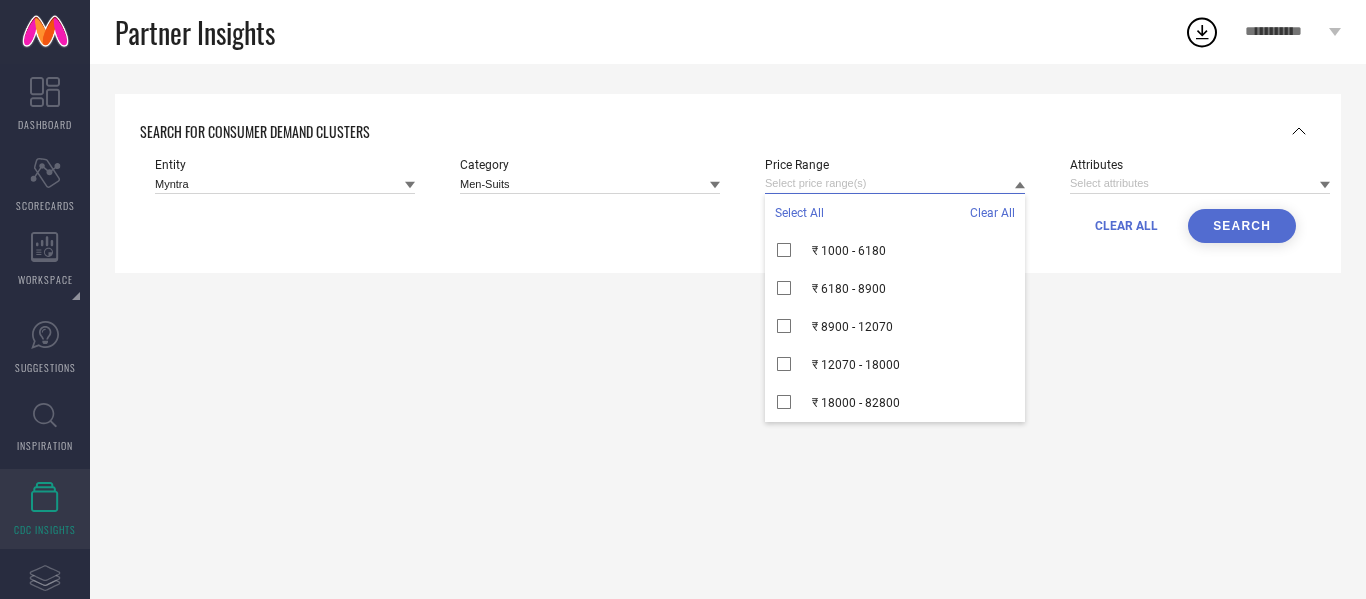 click at bounding box center [895, 183] 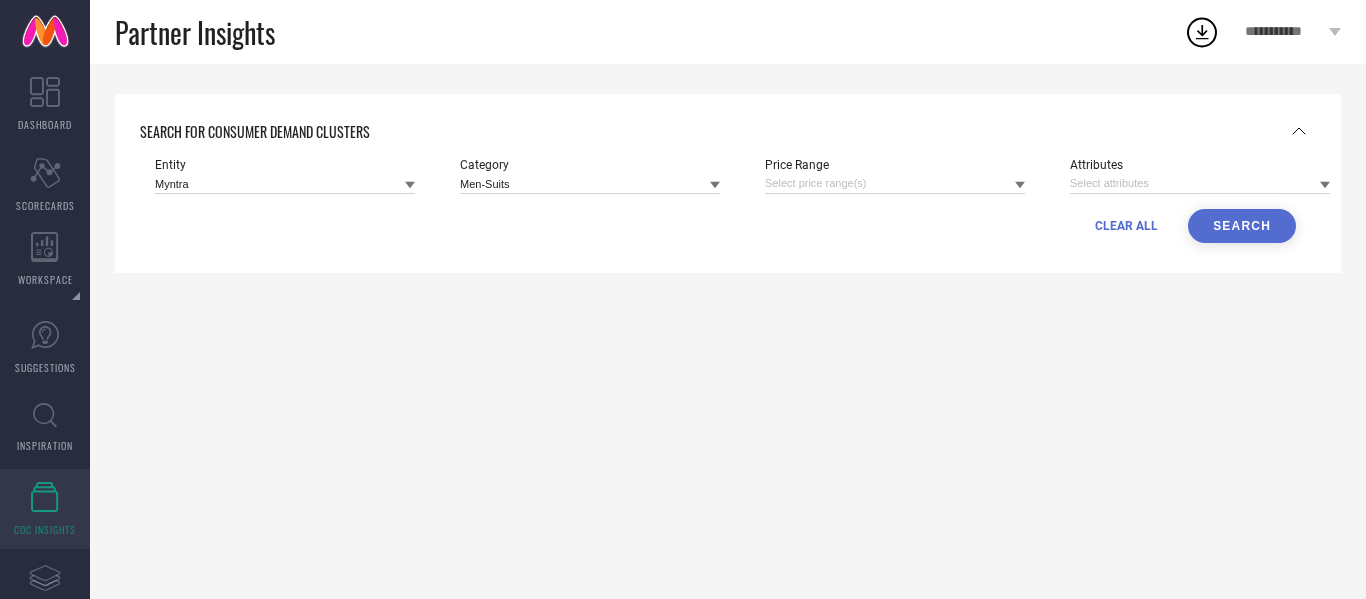click 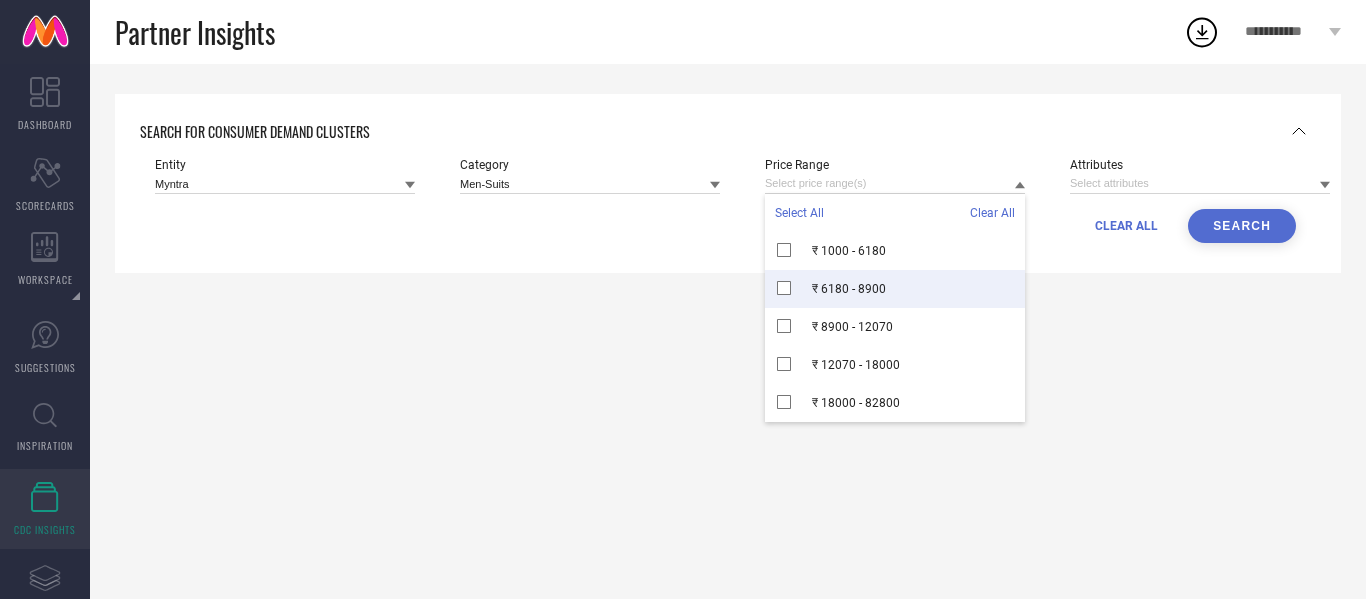 click on "₹ 6180 - 8900" at bounding box center [895, 289] 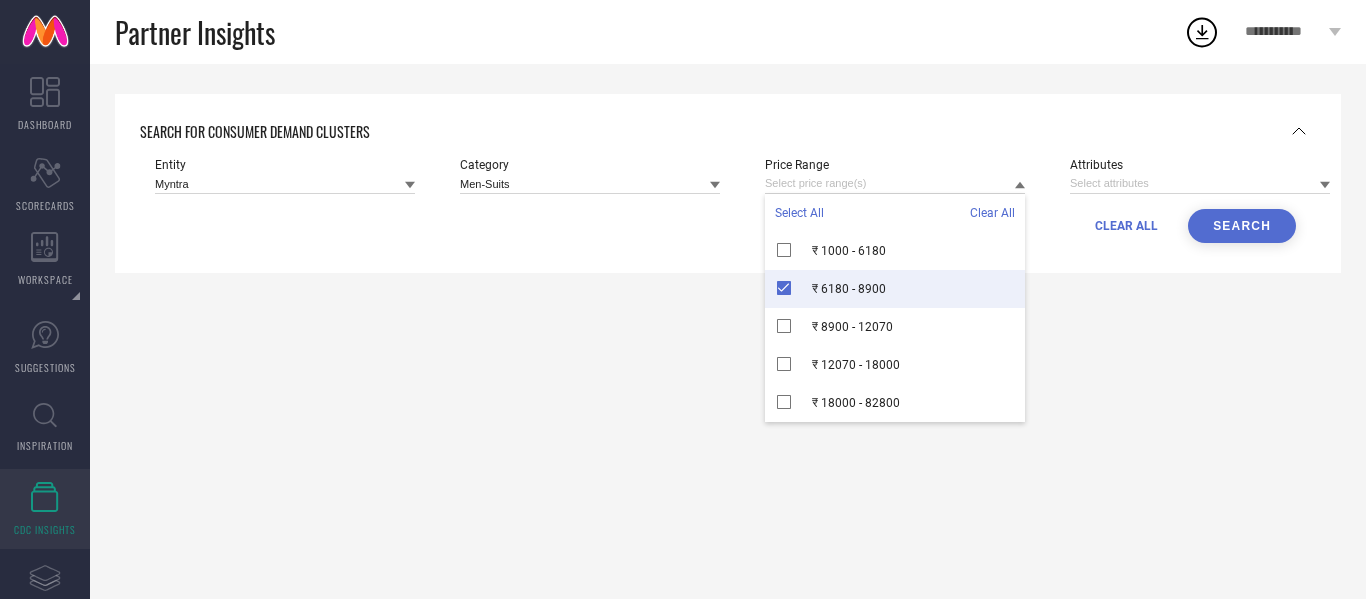 click on "Search" at bounding box center [1242, 226] 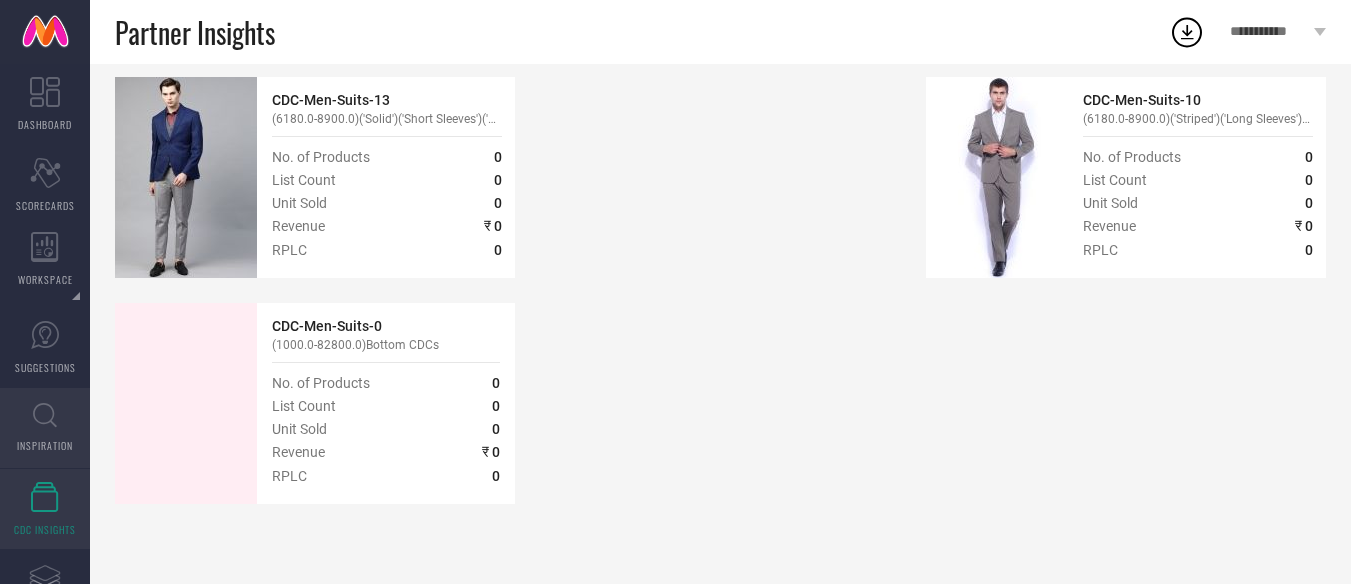 scroll, scrollTop: 578, scrollLeft: 4, axis: both 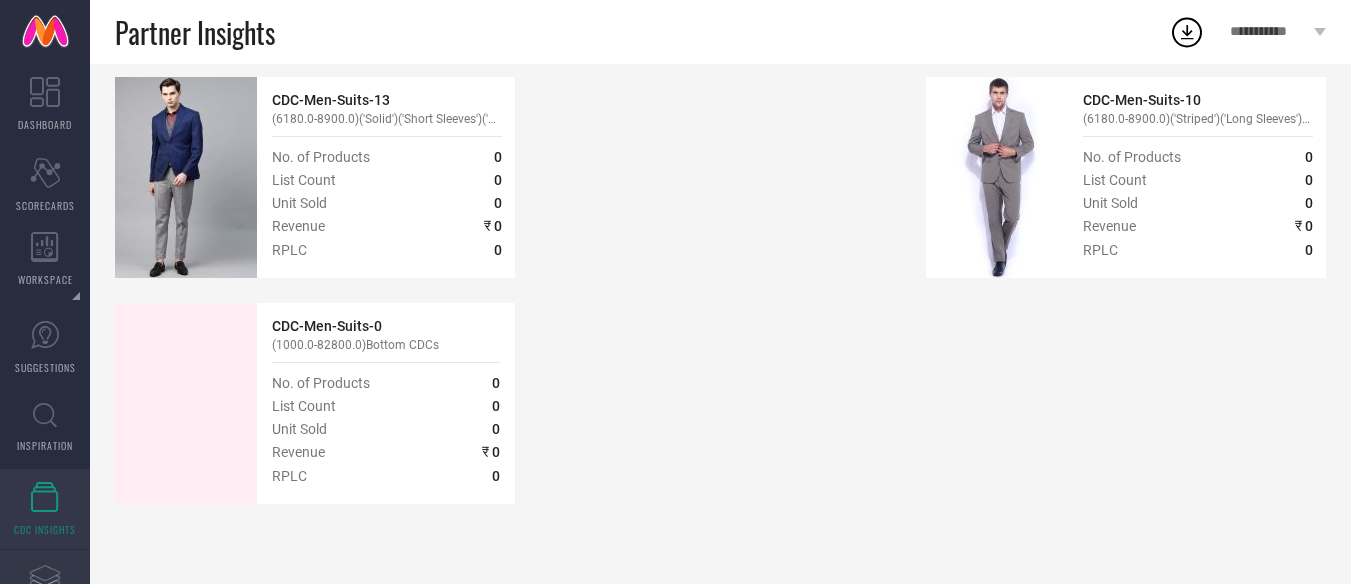click on "Assortments Created with Sketch. COLLECTIONS" at bounding box center [45, 590] 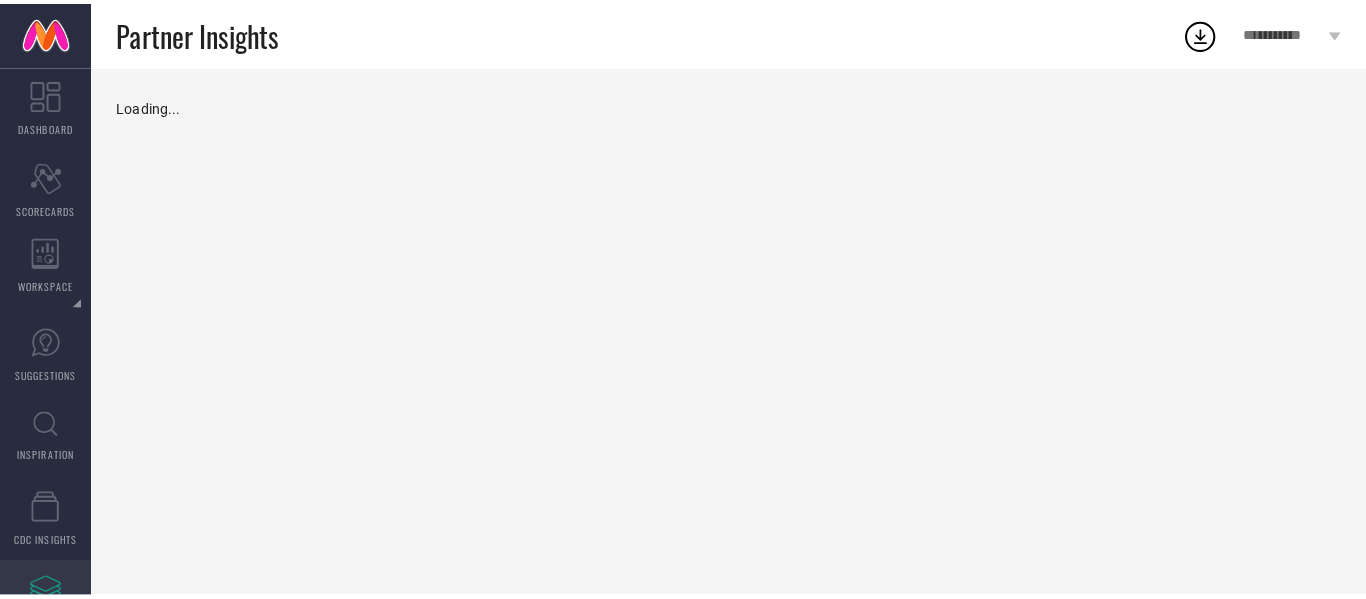 scroll, scrollTop: 0, scrollLeft: 0, axis: both 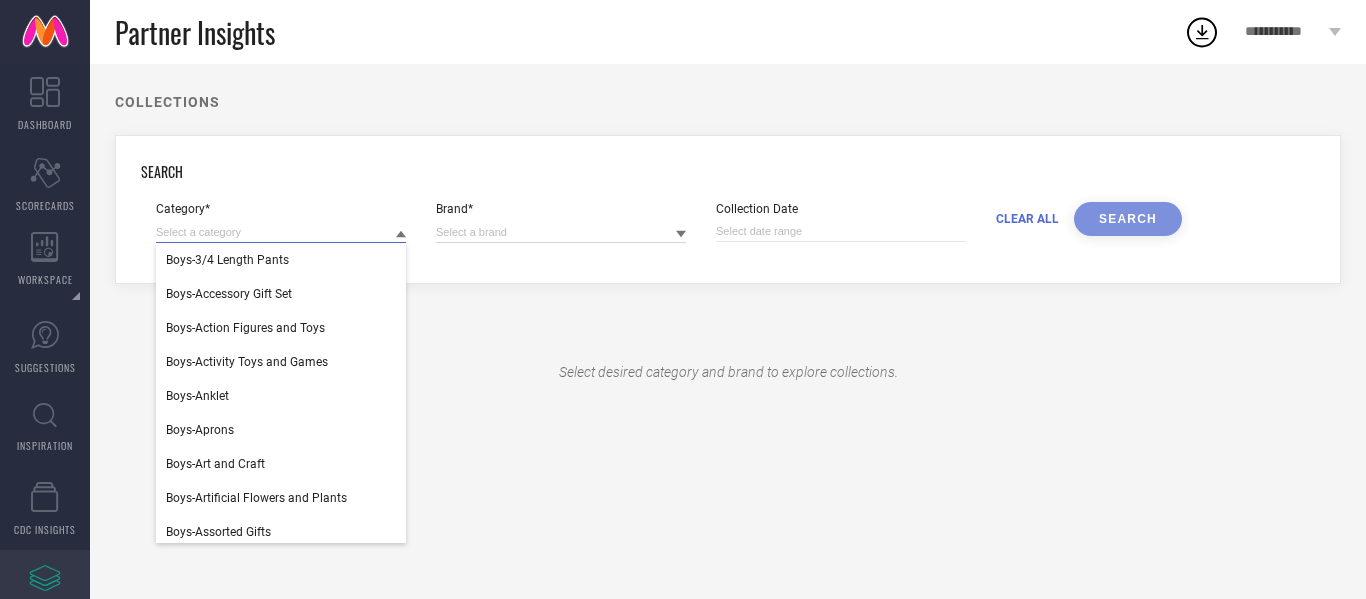 click at bounding box center (281, 232) 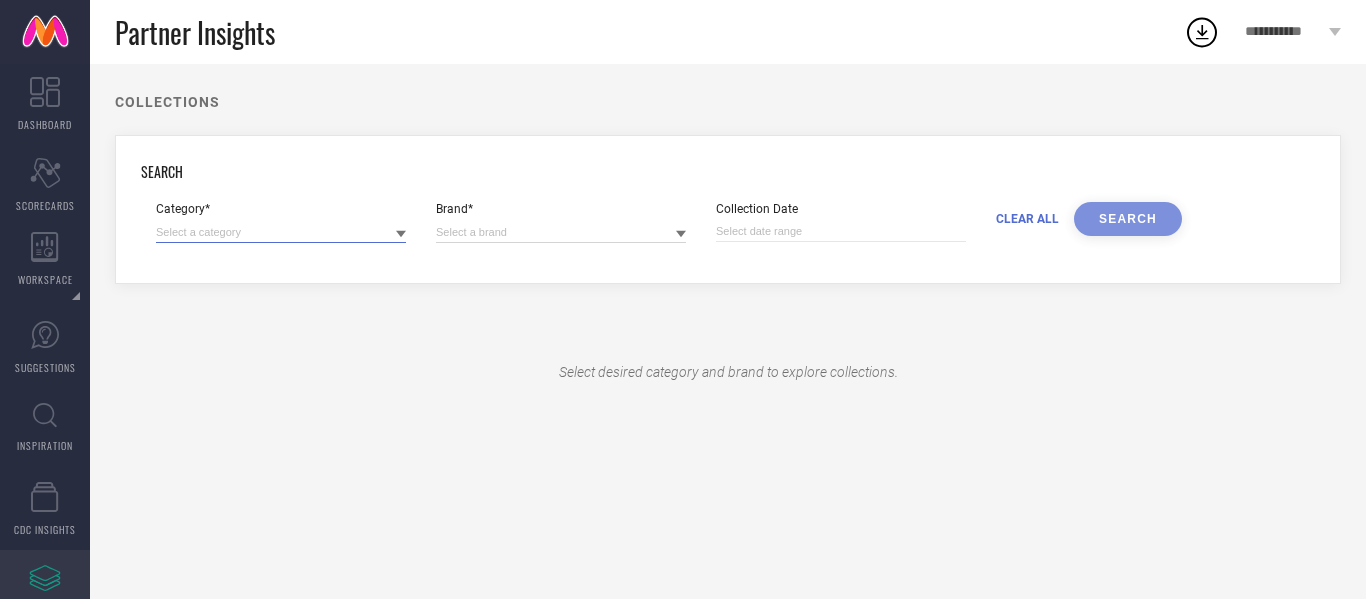 click at bounding box center [281, 232] 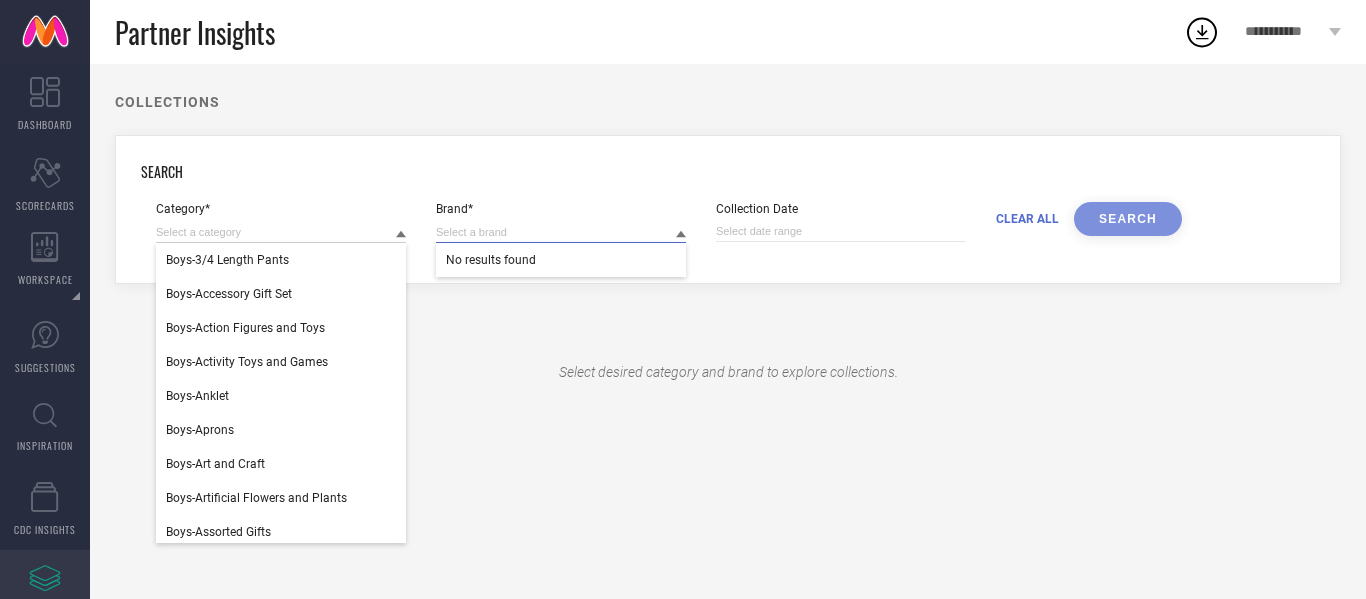 click at bounding box center [561, 232] 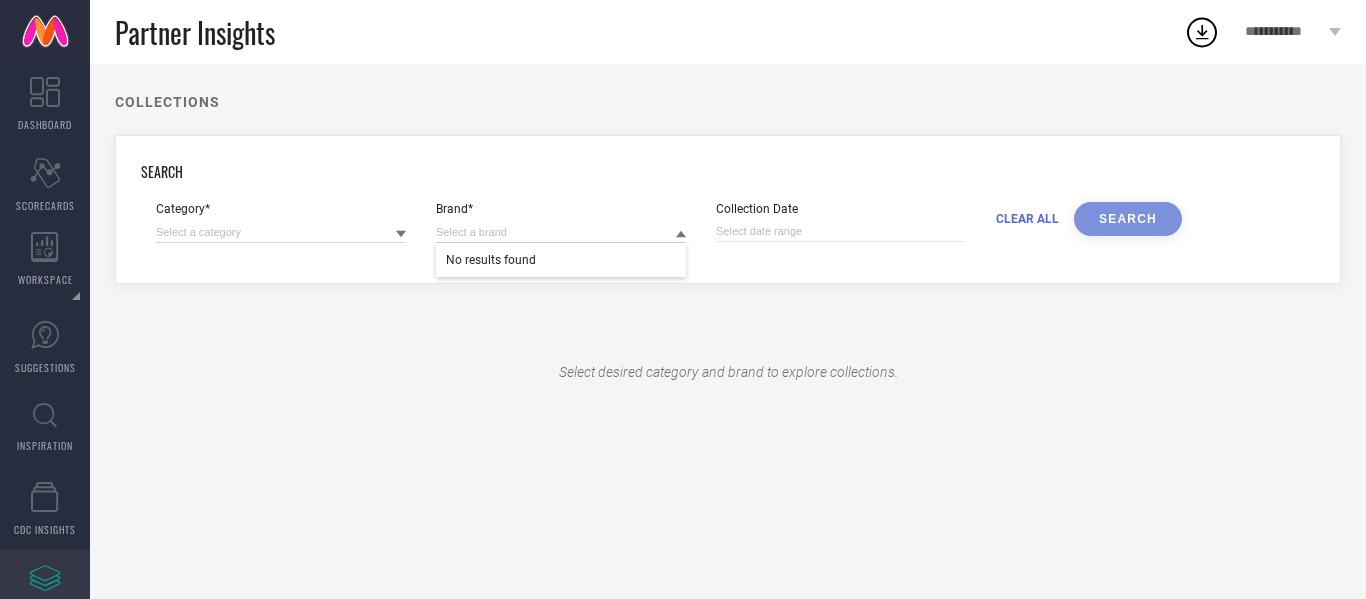 click on "**********" at bounding box center [1293, 32] 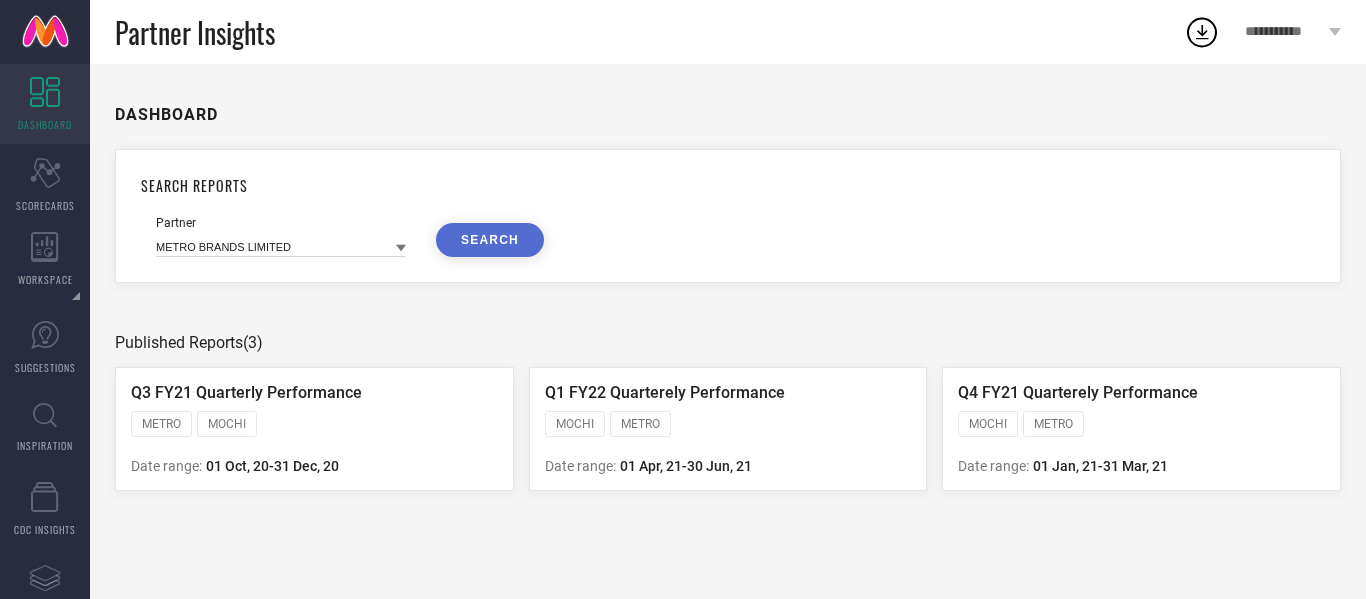 scroll, scrollTop: 0, scrollLeft: 0, axis: both 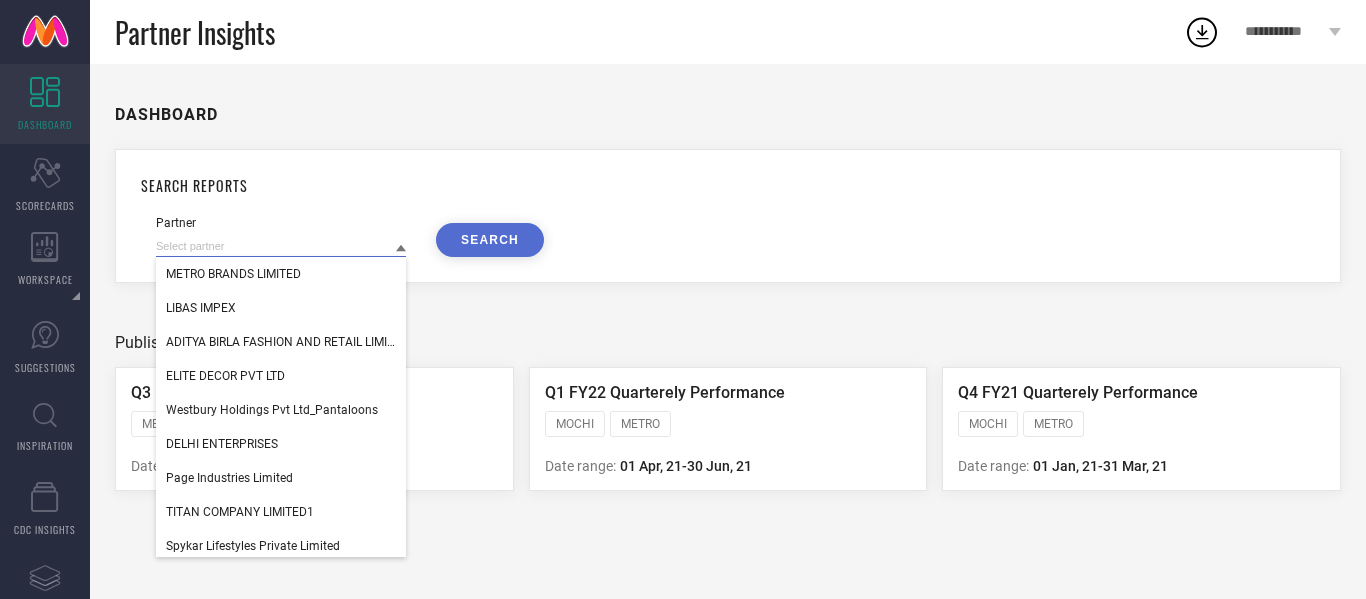 click at bounding box center [281, 246] 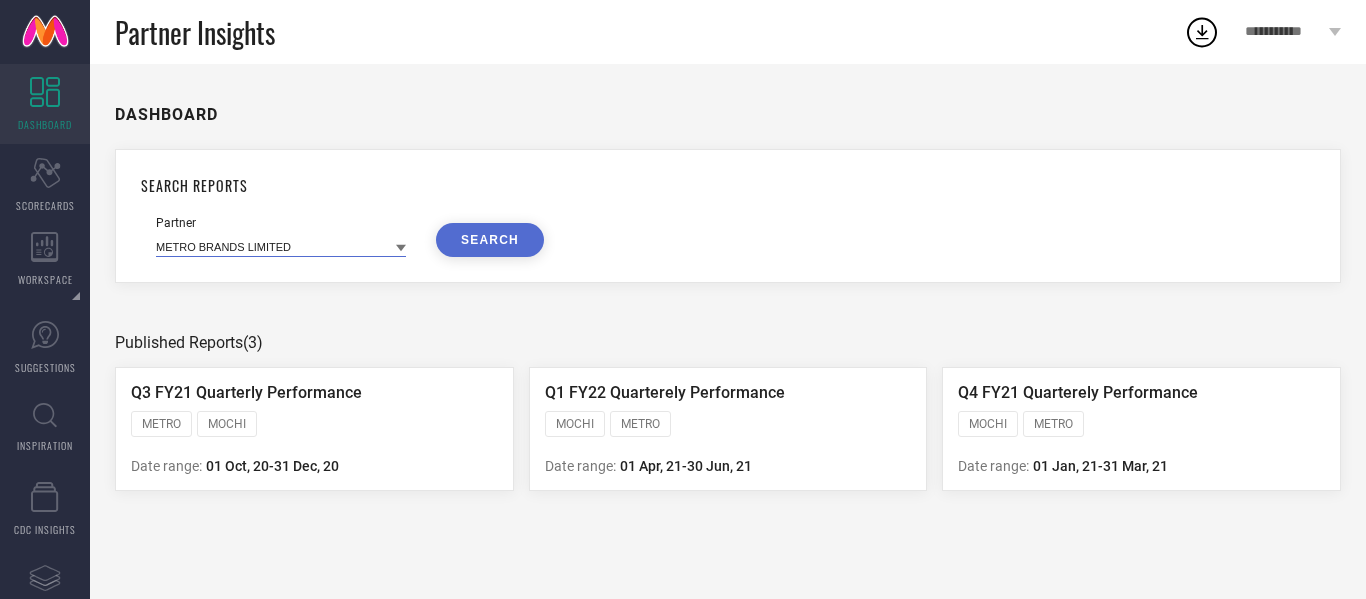 click at bounding box center (281, 246) 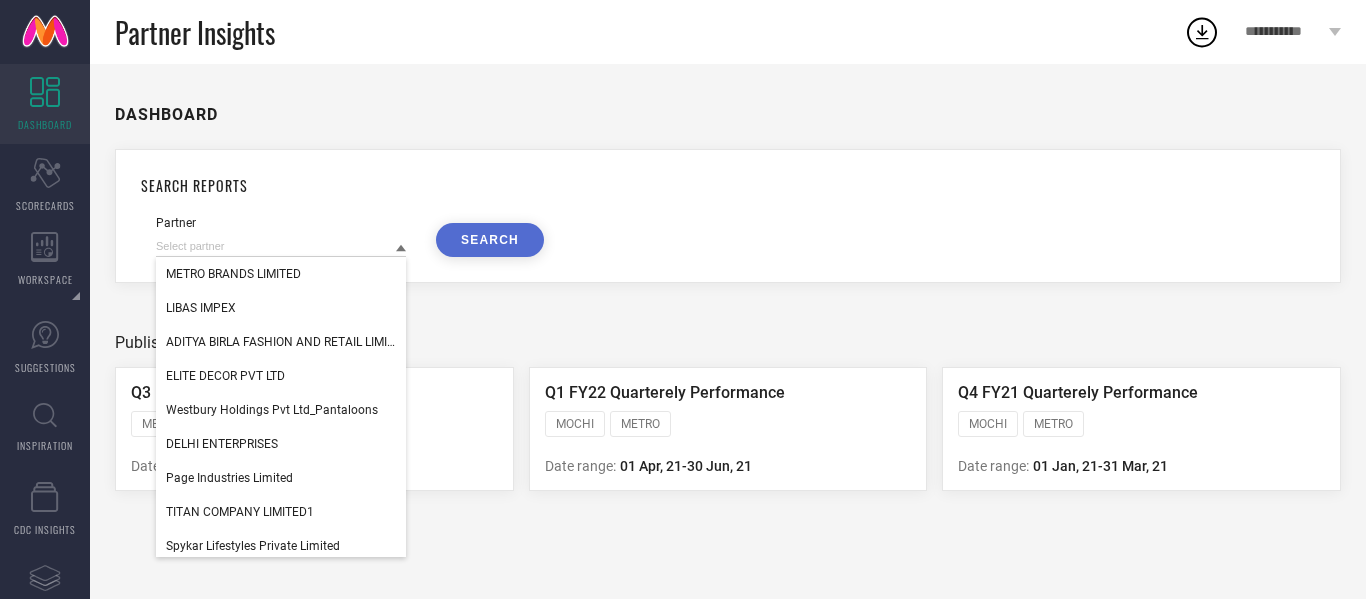 click on "**********" at bounding box center [1293, 32] 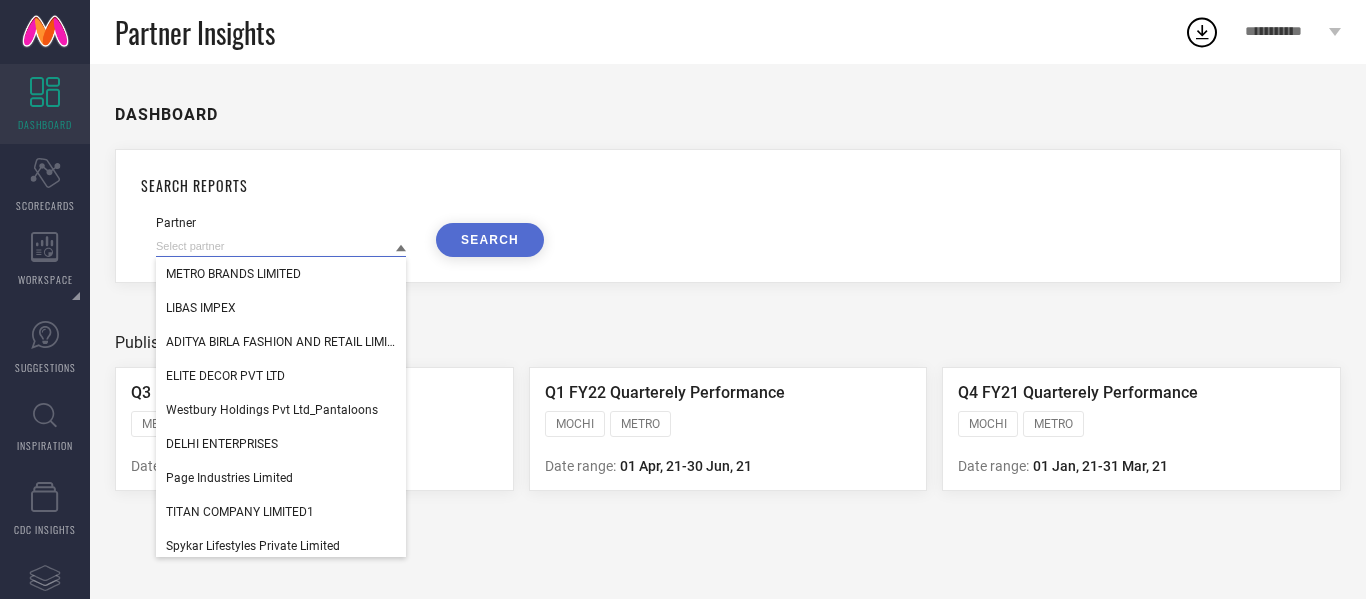 click at bounding box center [281, 246] 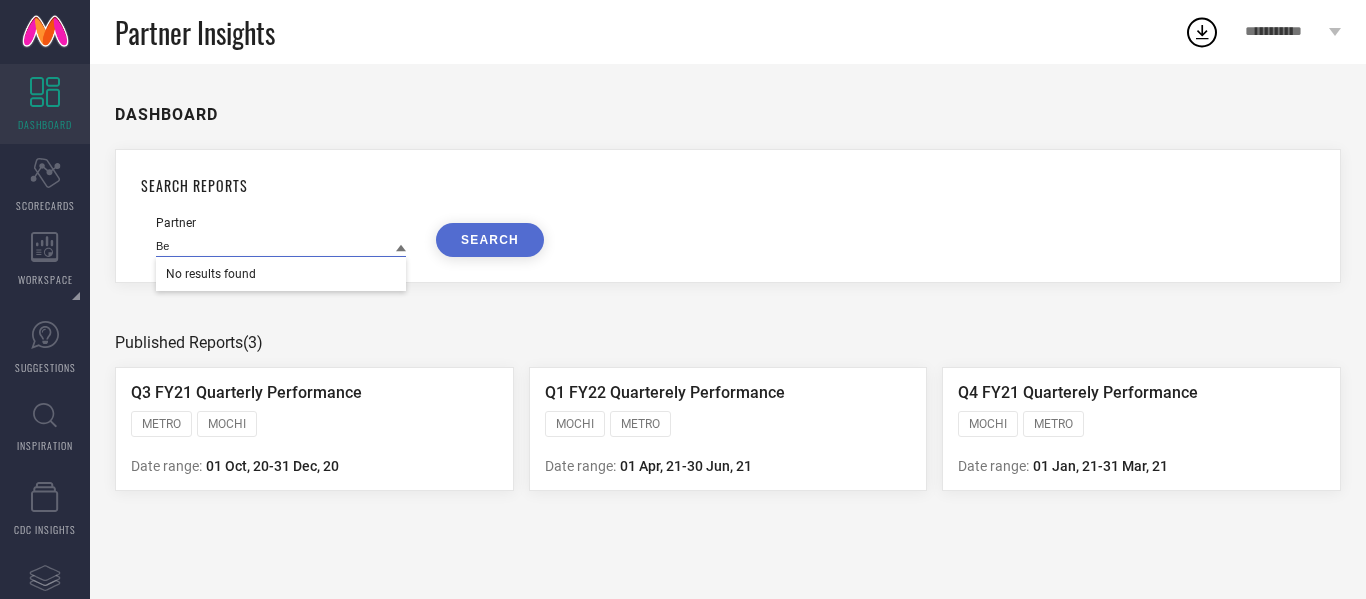 type on "B" 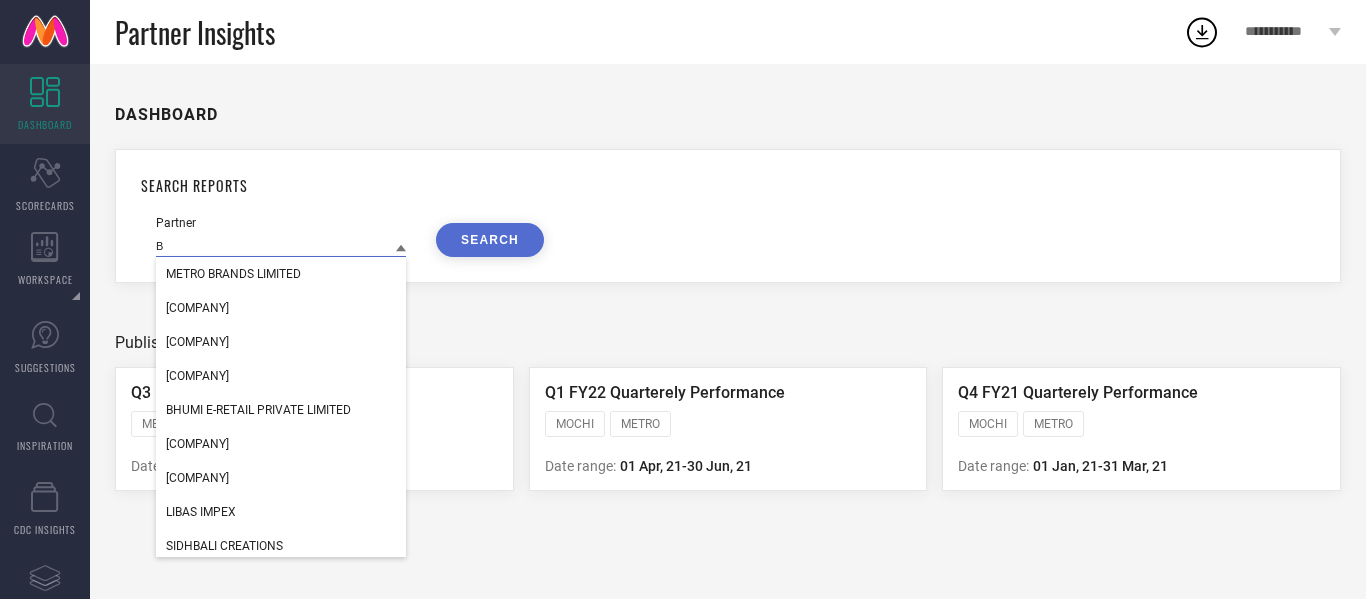 type 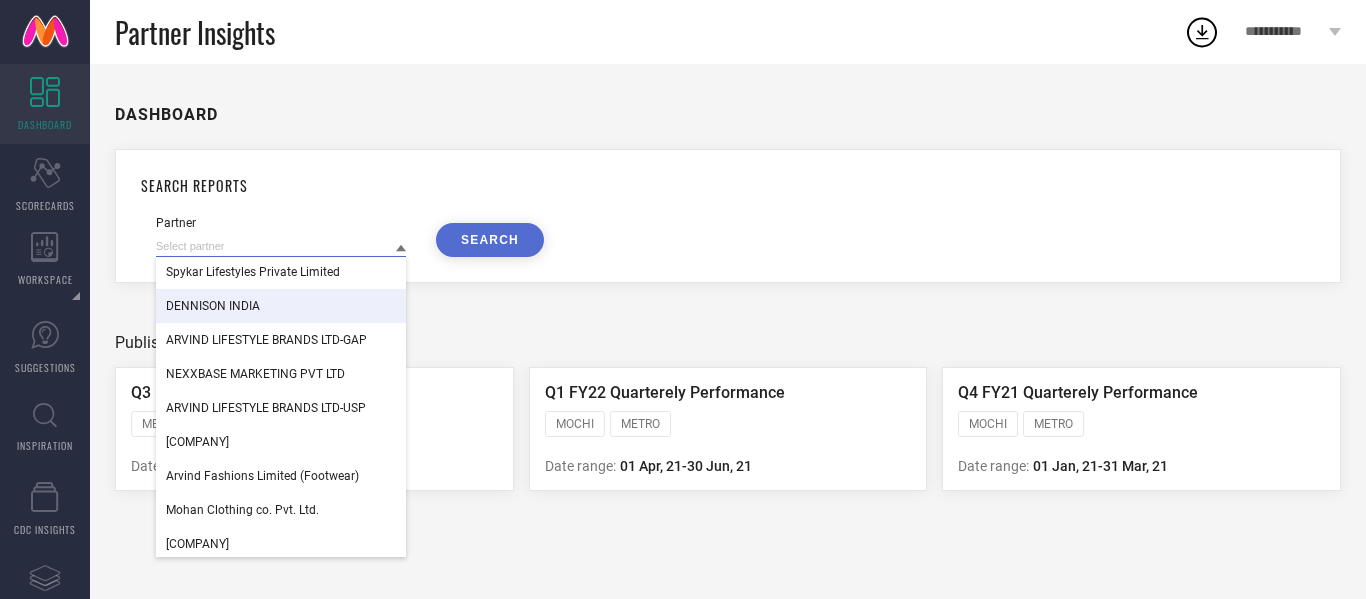scroll, scrollTop: 272, scrollLeft: 0, axis: vertical 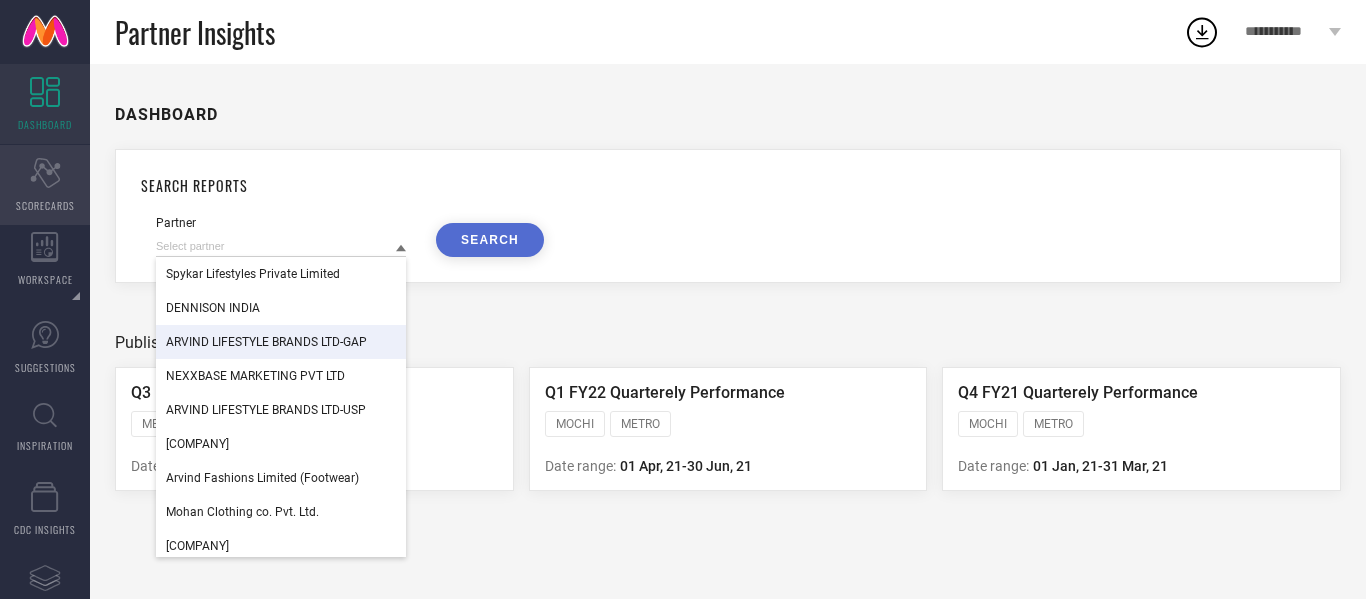 click on "Scorecard" 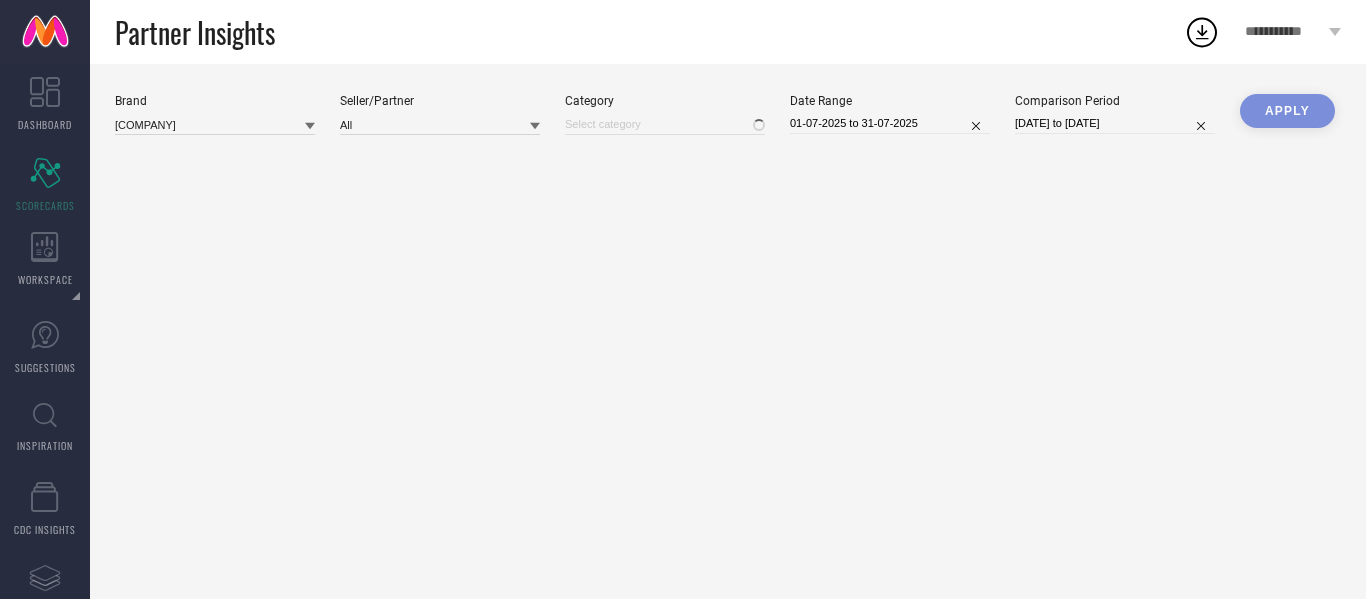 type on "All" 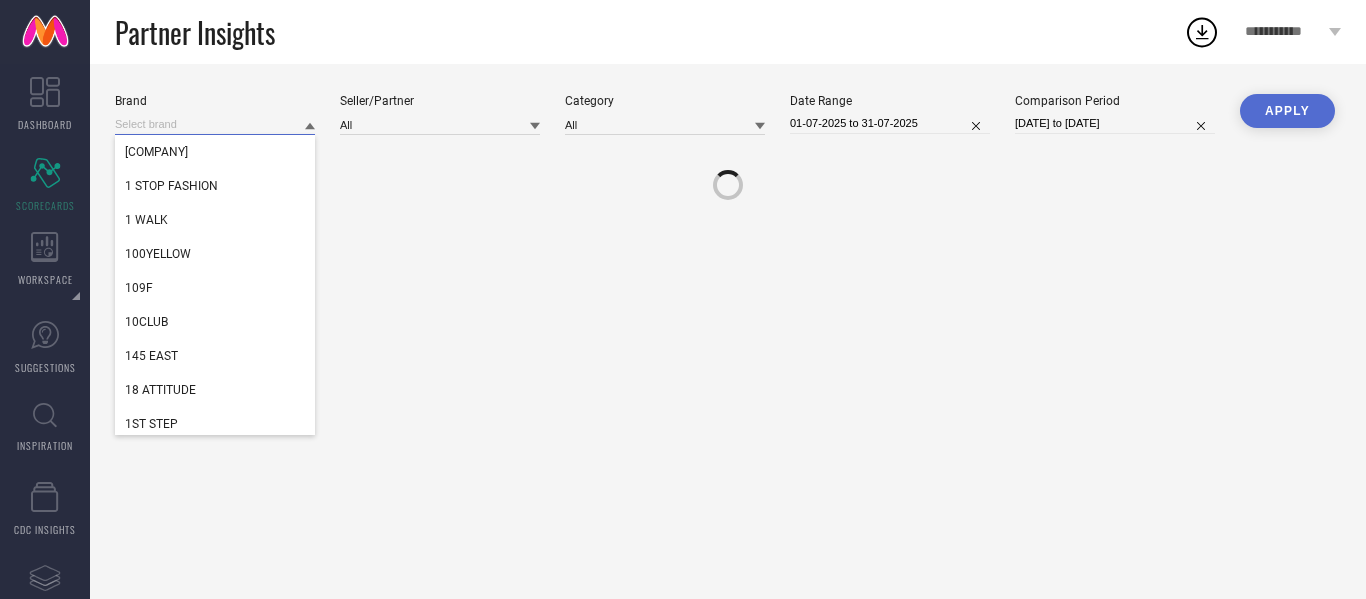 click at bounding box center [215, 124] 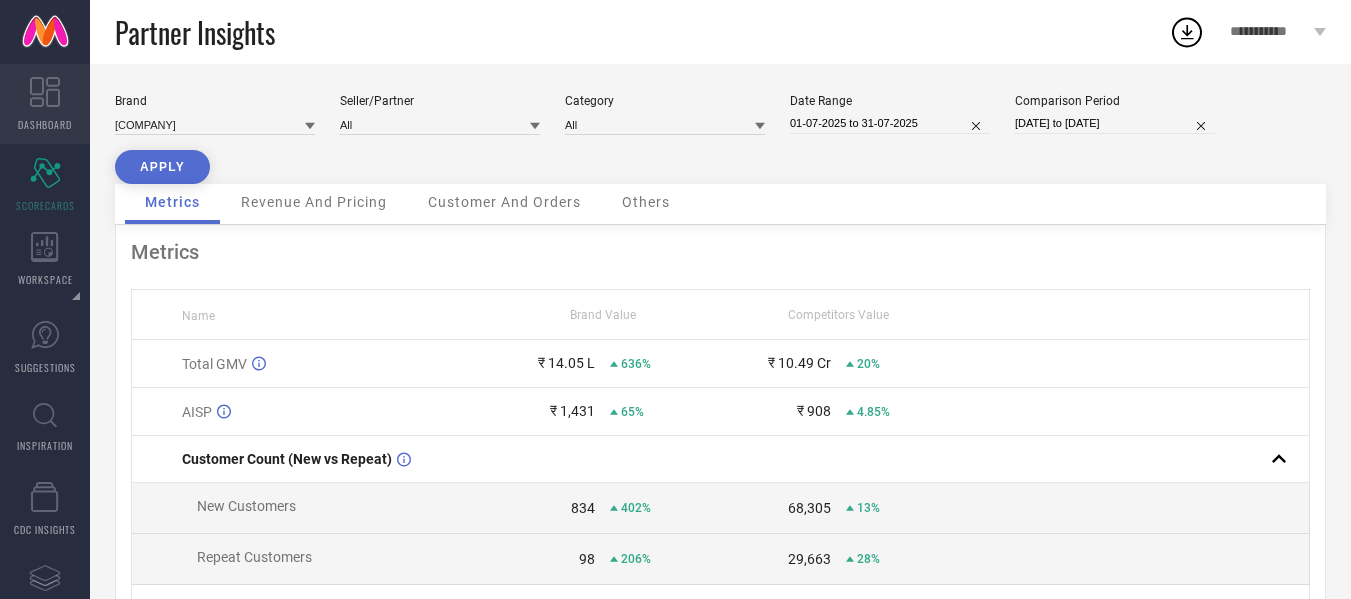 click 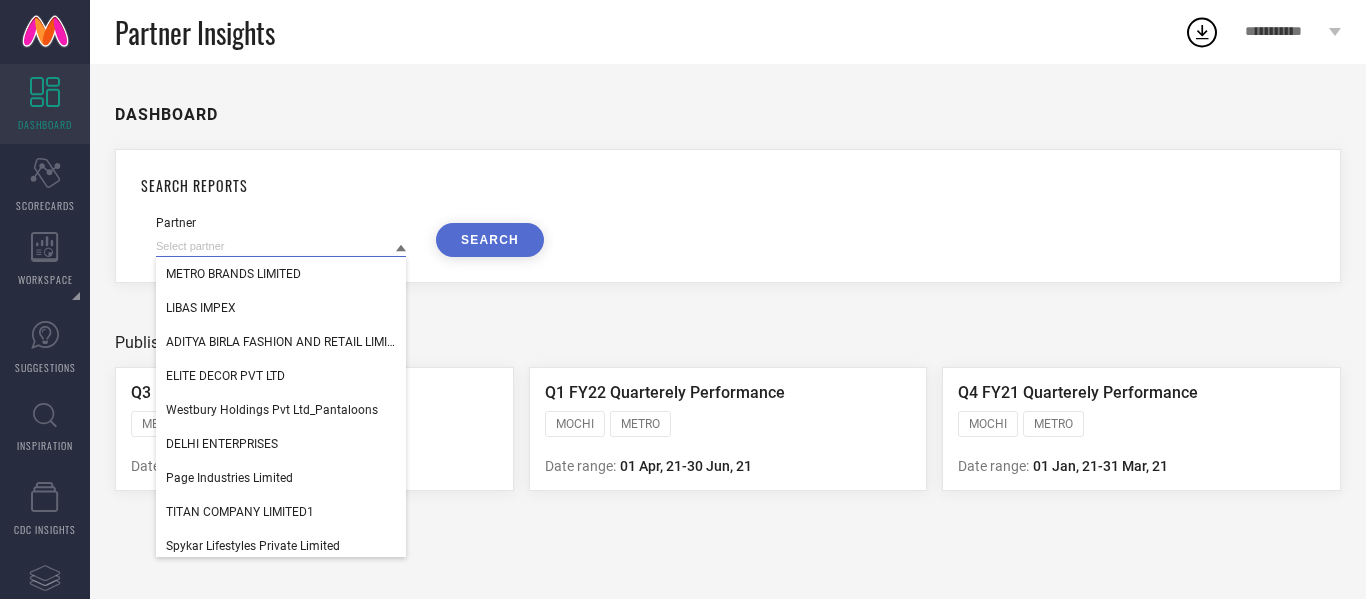 click at bounding box center [281, 246] 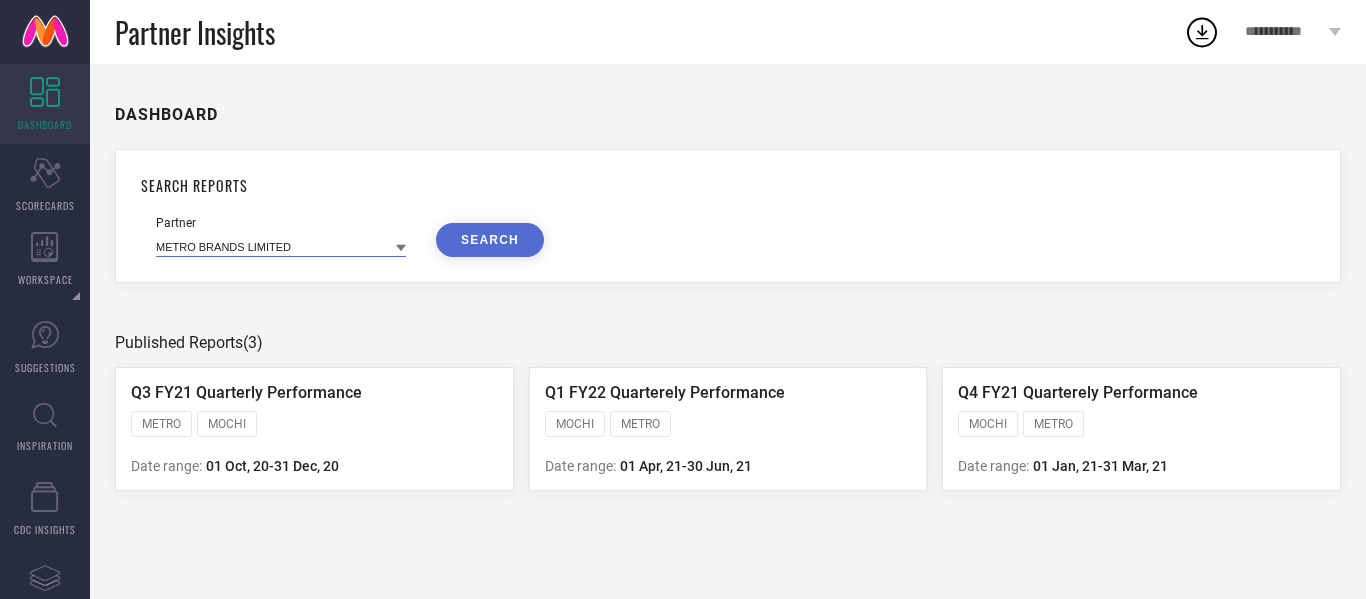 click at bounding box center [281, 246] 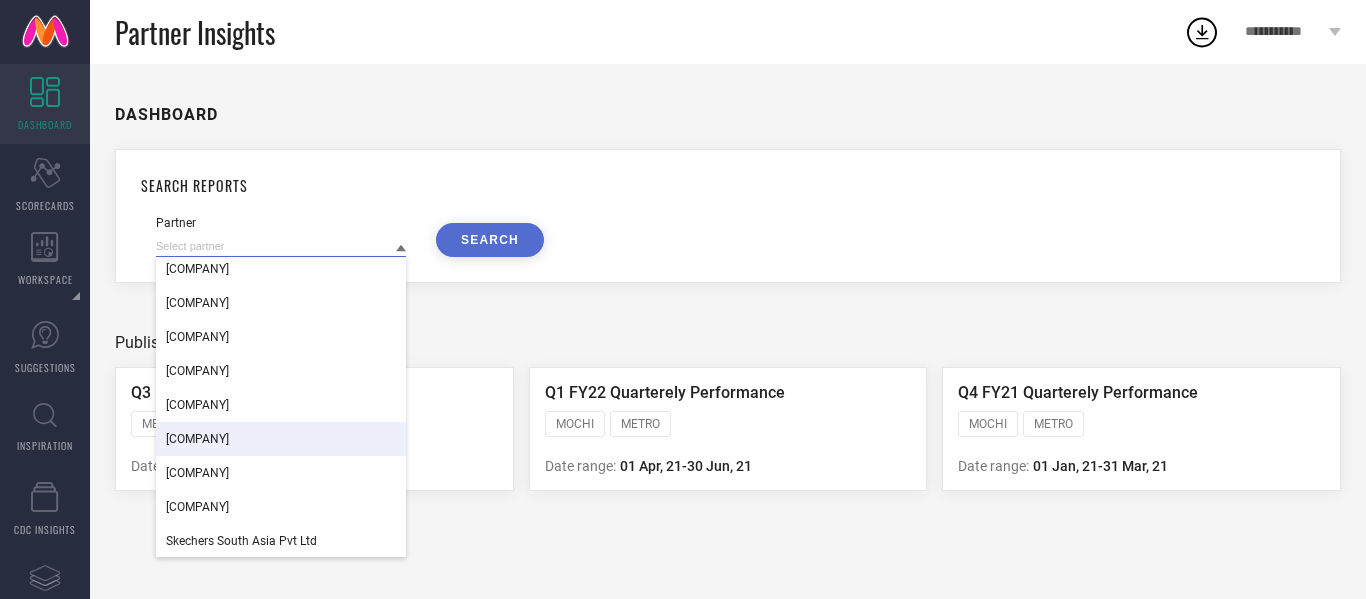 scroll, scrollTop: 2216, scrollLeft: 0, axis: vertical 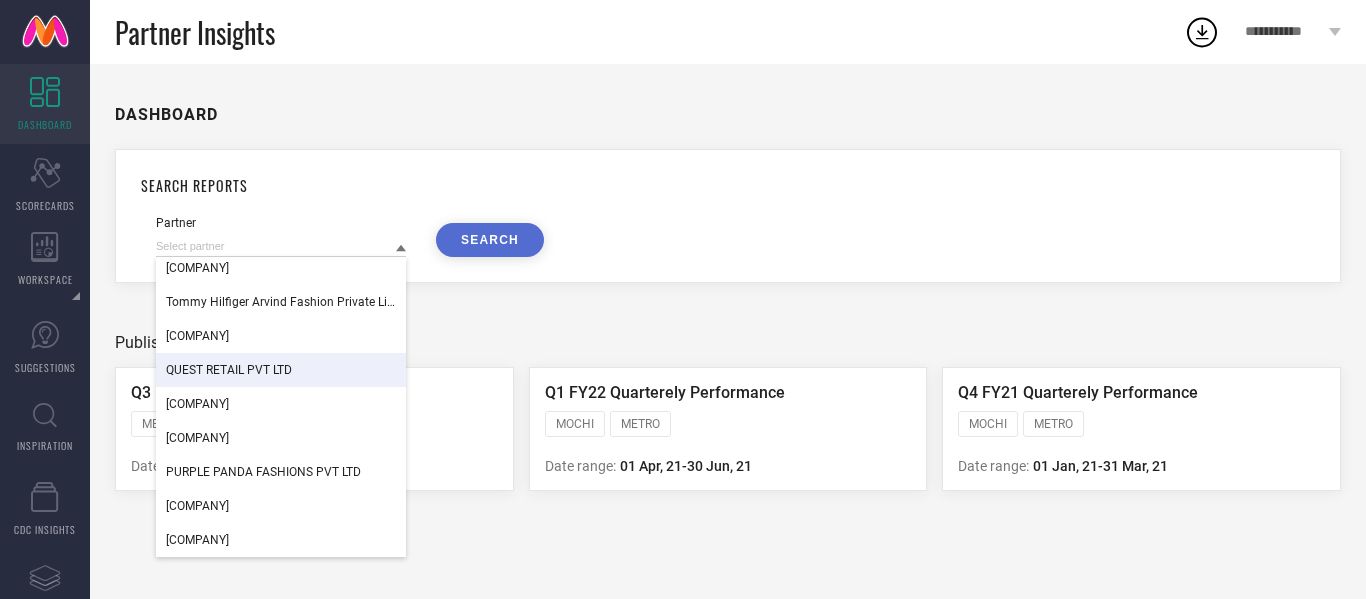 click on "DASHBOARD SEARCH REPORTS Partner Shiva International Apparels ARVIND FASHIONS LTD- ARROW Marks And Spencer Reliance India Private Limited Baggit India Pvt LTD BEST UNITED INDIA COMFORTS PVT LTD Tommy Hilfiger Arvind Fashion Private Limited Benetton India Pvt. Ltd QUEST RETAIL PVT LTD Levi Strauss India Pvt Ltd INDDUSINC EXIM PVT LTD PURPLE PANDA FASHIONS PVT LTD APACE MERUIT PRIVATE LIMITED Test Partner SEARCH Published Reports (3) Q3 FY21 Quarterly Performance METRO MOCHI Date range:   01 Oct, 20  -  31 Dec, 20 Q1 FY22 Quarterely Performance  MOCHI METRO Date range:   01 Apr, 21  -  30 Jun, 21 Q4 FY21 Quarterely Performance  MOCHI METRO Date range:   01 Jan, 21  -  31 Mar, 21" at bounding box center (728, 331) 